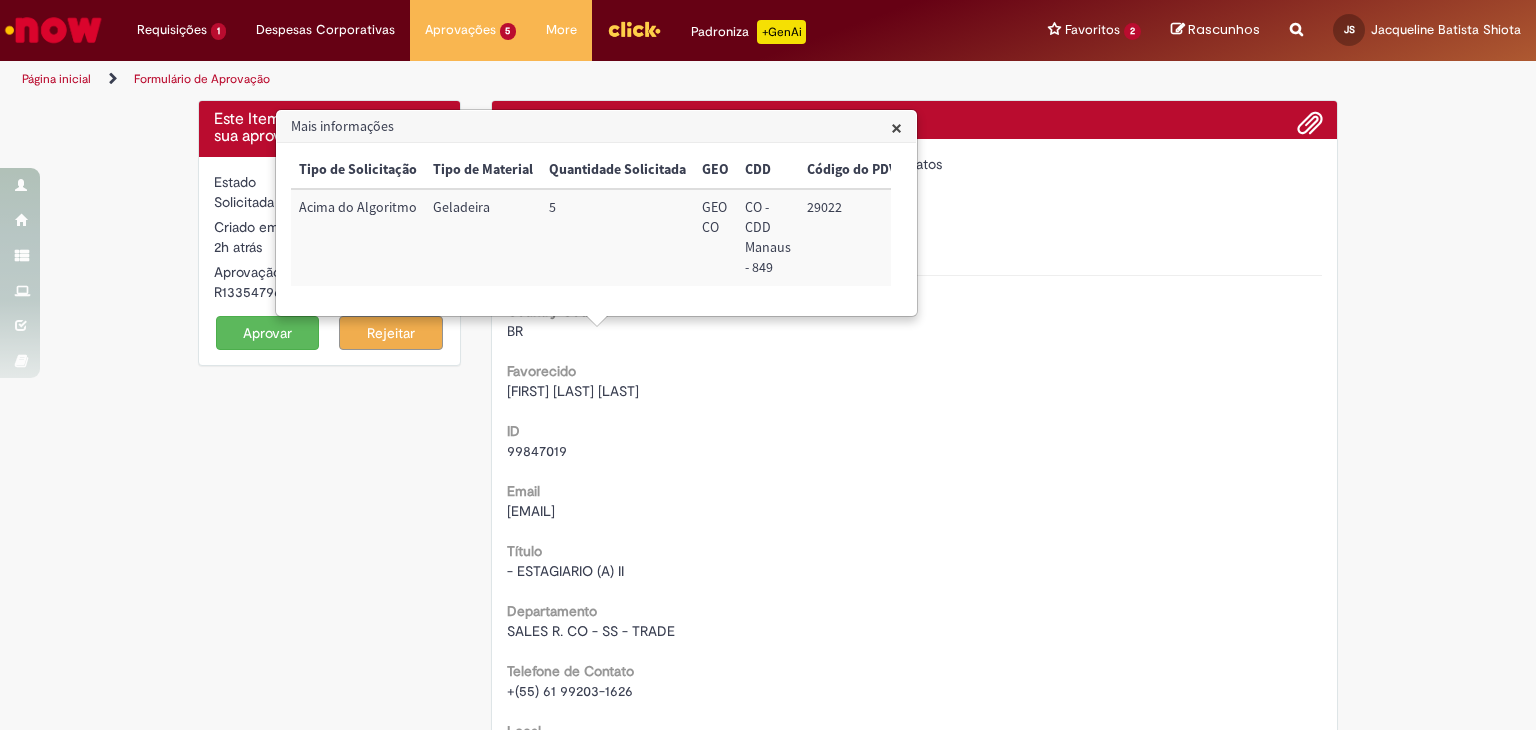scroll, scrollTop: 0, scrollLeft: 0, axis: both 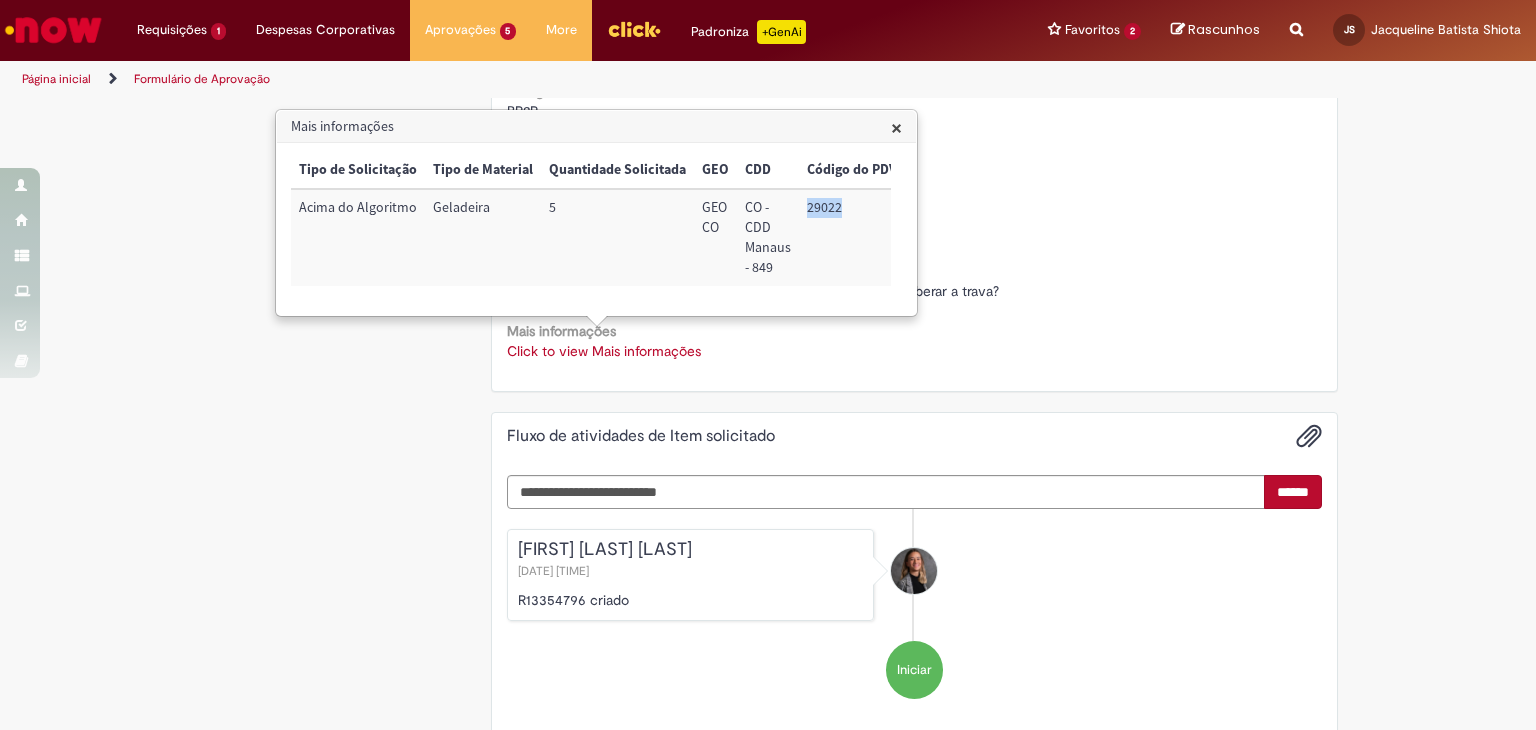 click on "29022" at bounding box center (852, 237) 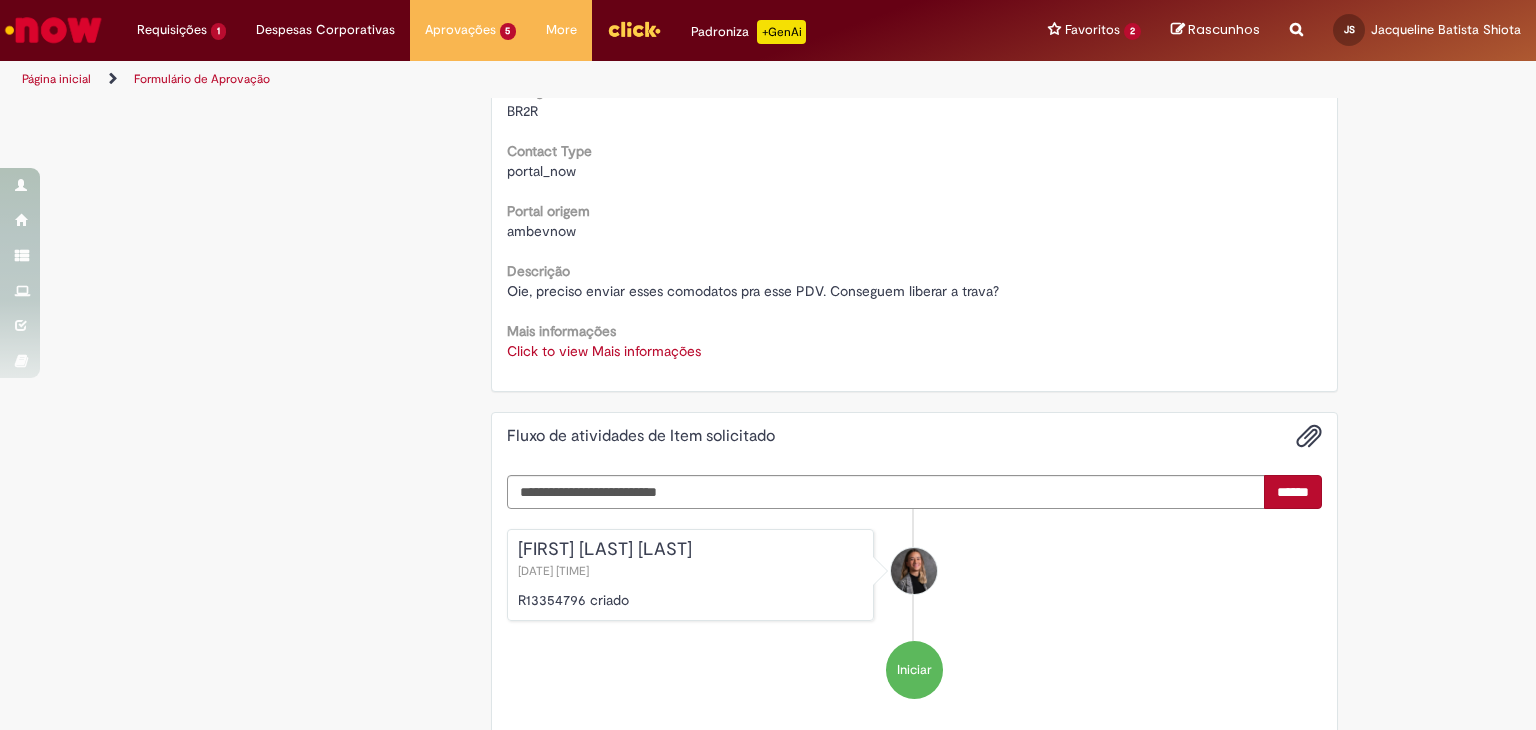 click on "Click to view Mais informações" at bounding box center (604, 351) 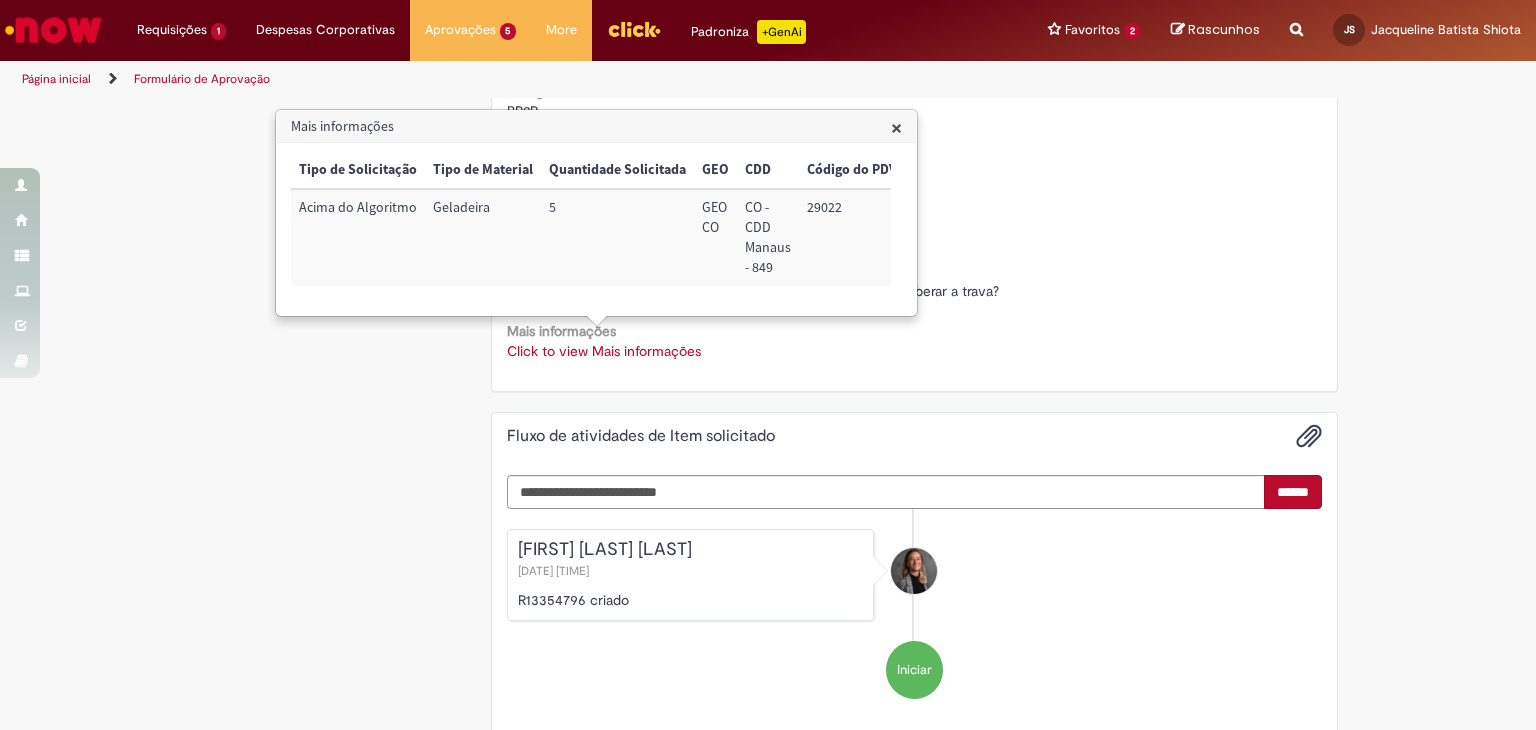 click on "29022" at bounding box center (852, 237) 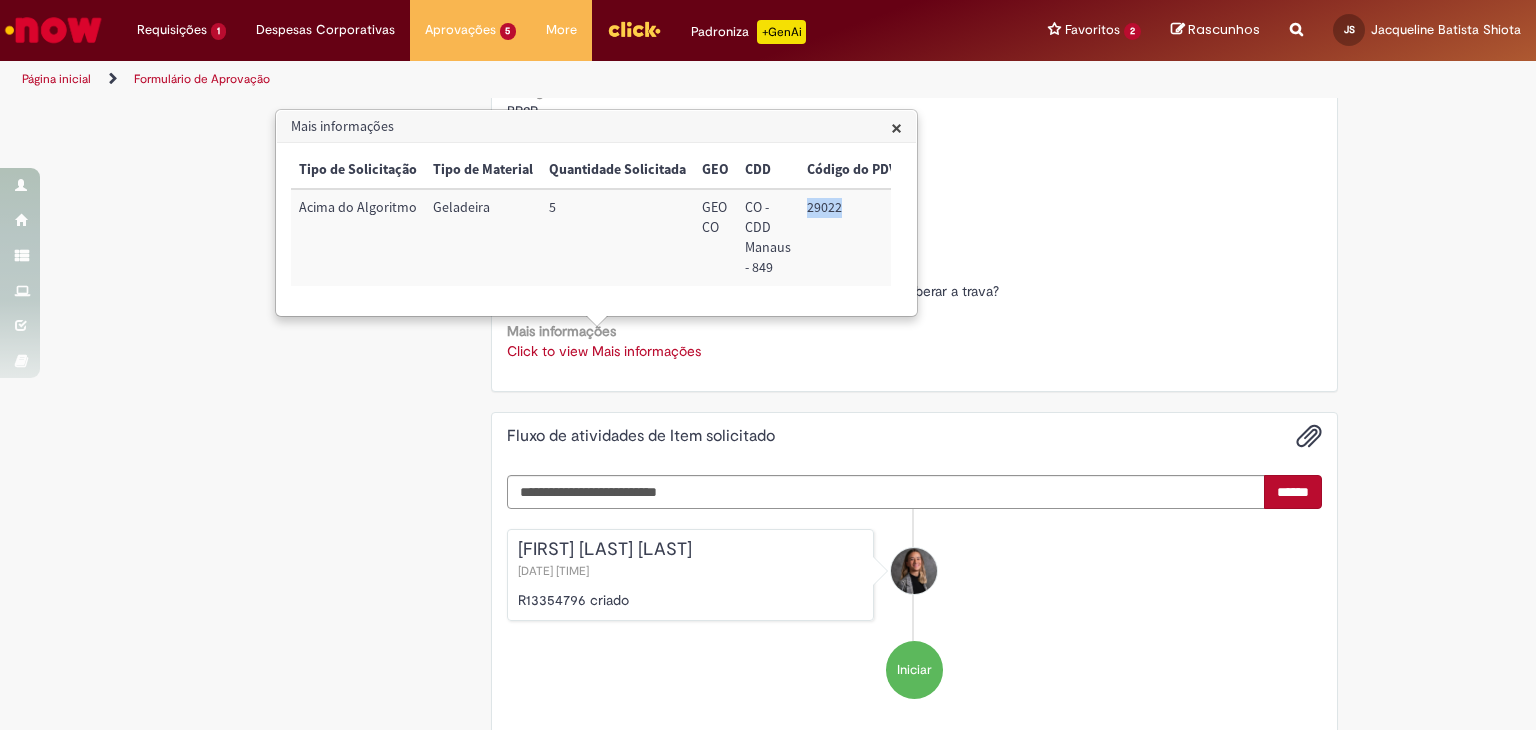 click on "29022" at bounding box center (852, 237) 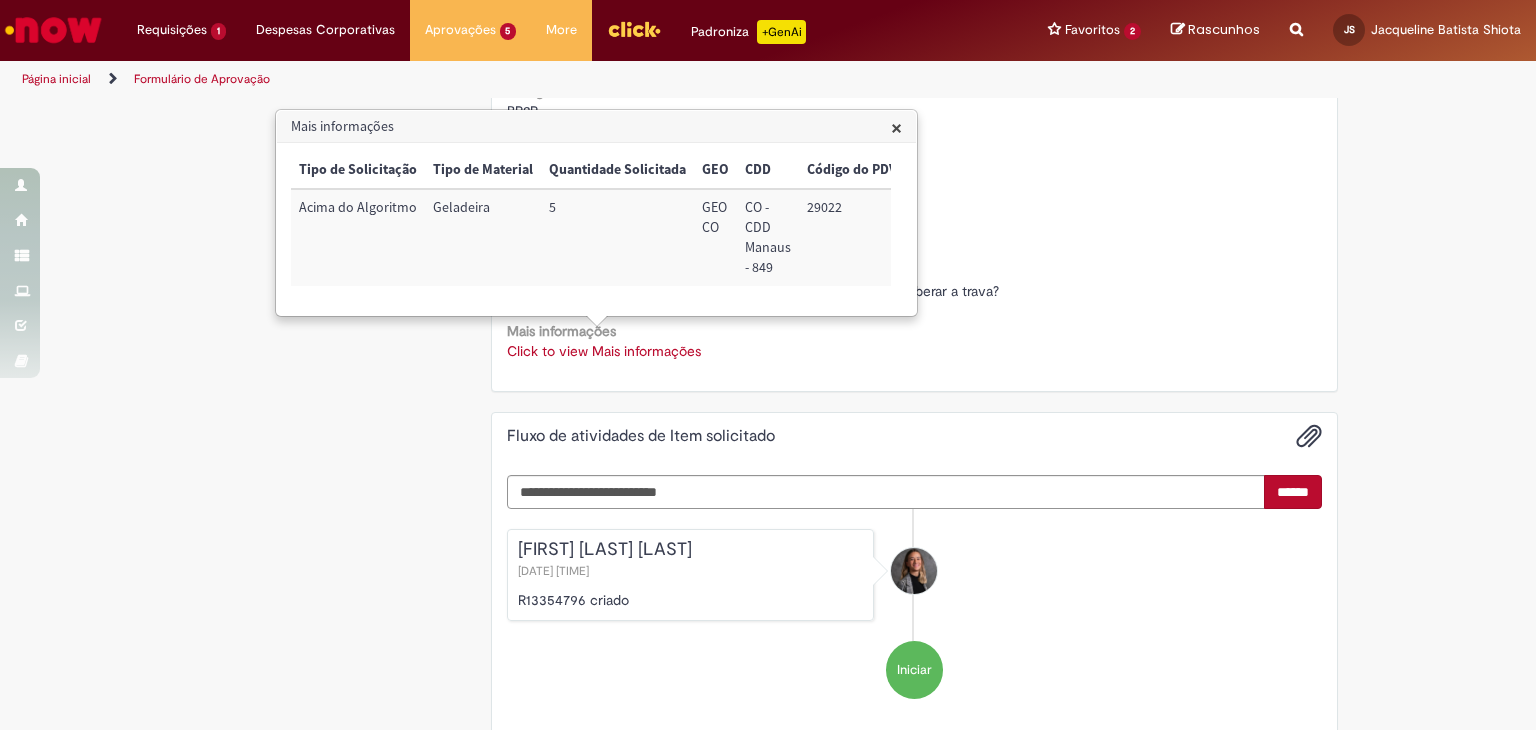 click on "Este Item solicitado requer a sua aprovação
Estado
Solicitada
Criado em
2h atrás 2 horas atrás
Aprovação para
R13354796
Aprovar
Rejeitar
Solicitação de aprovação para Item solicitado R13354796
Oferta destinada a solicitações em caráter de exceção de comodatos
Aberto por  [FIRST] [LAST] [LAST]
Quantidade 1
Opções
Country Code
BR
Favorecido
[FIRST] [LAST] [LAST]
ID
99847019
Email
99847019@example.com
Título
- ESTAGIARIO (A) II
Departamento" at bounding box center (768, 87) 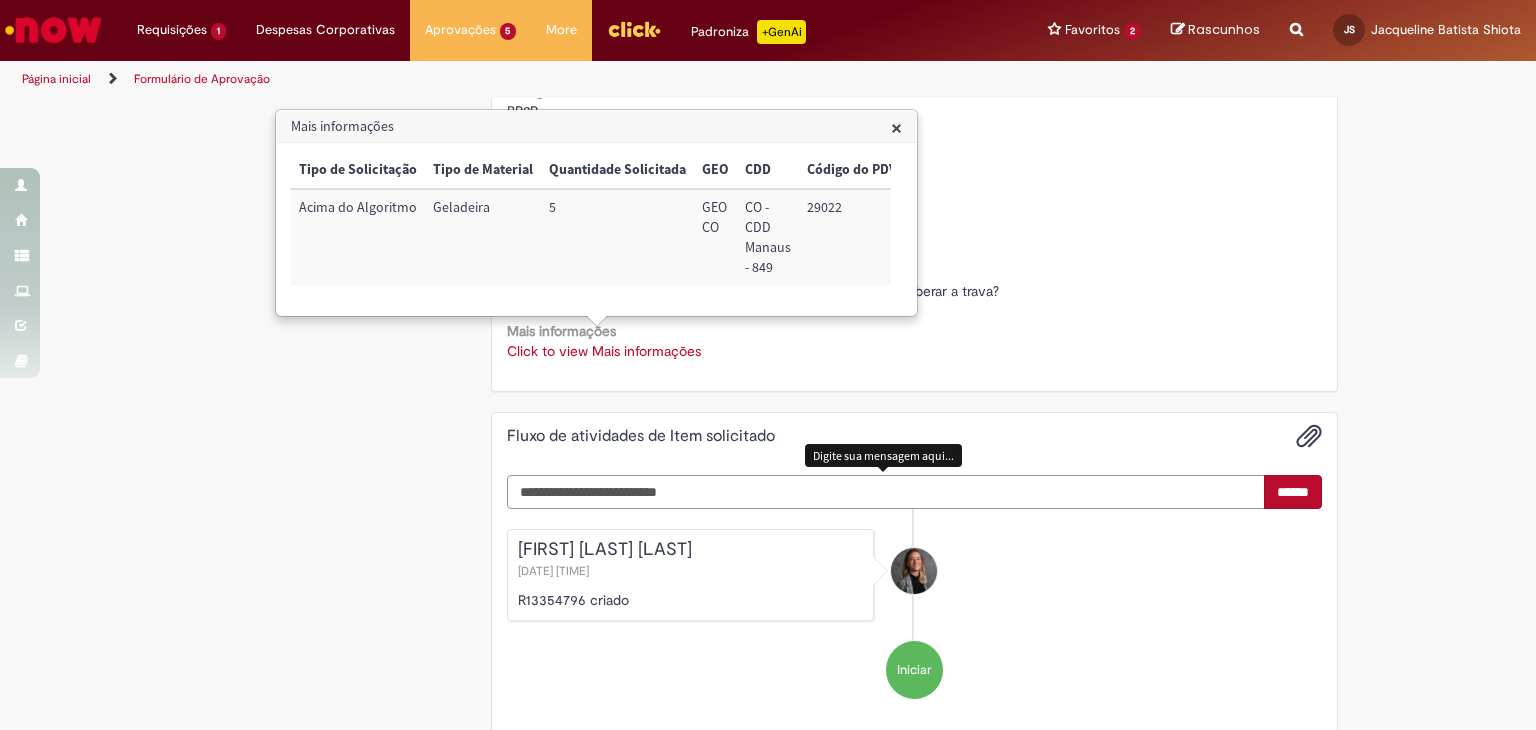 click at bounding box center [886, 492] 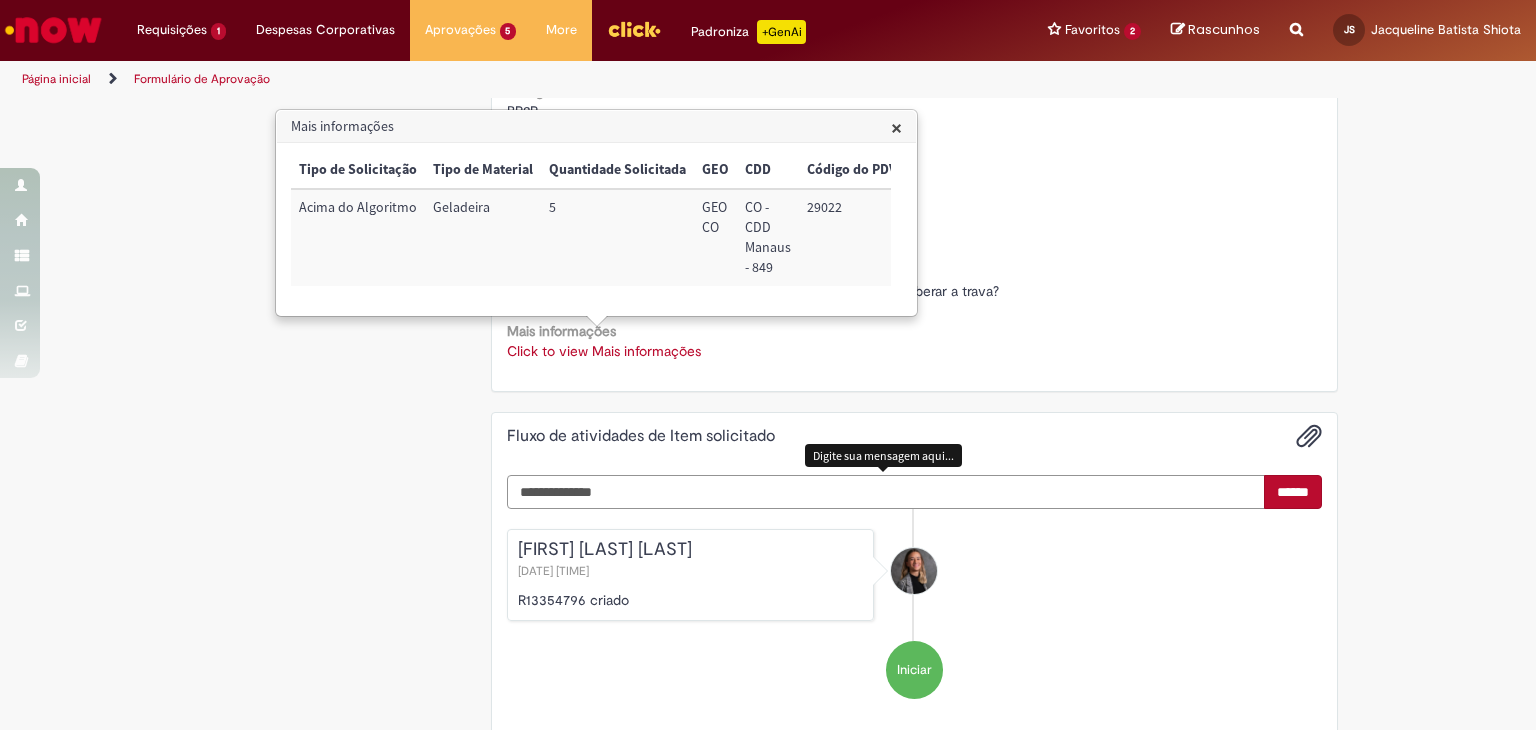 scroll, scrollTop: 930, scrollLeft: 0, axis: vertical 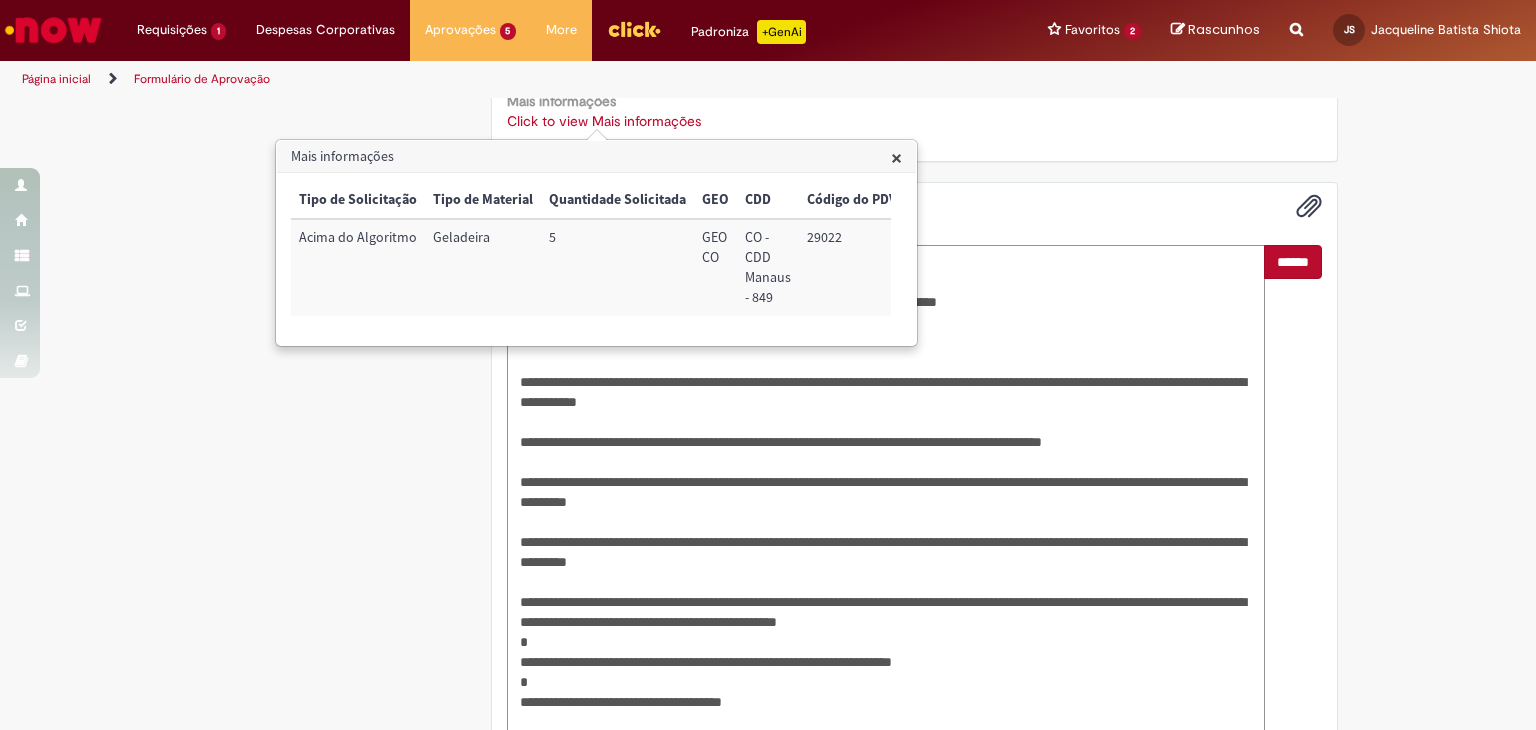 type on "**********" 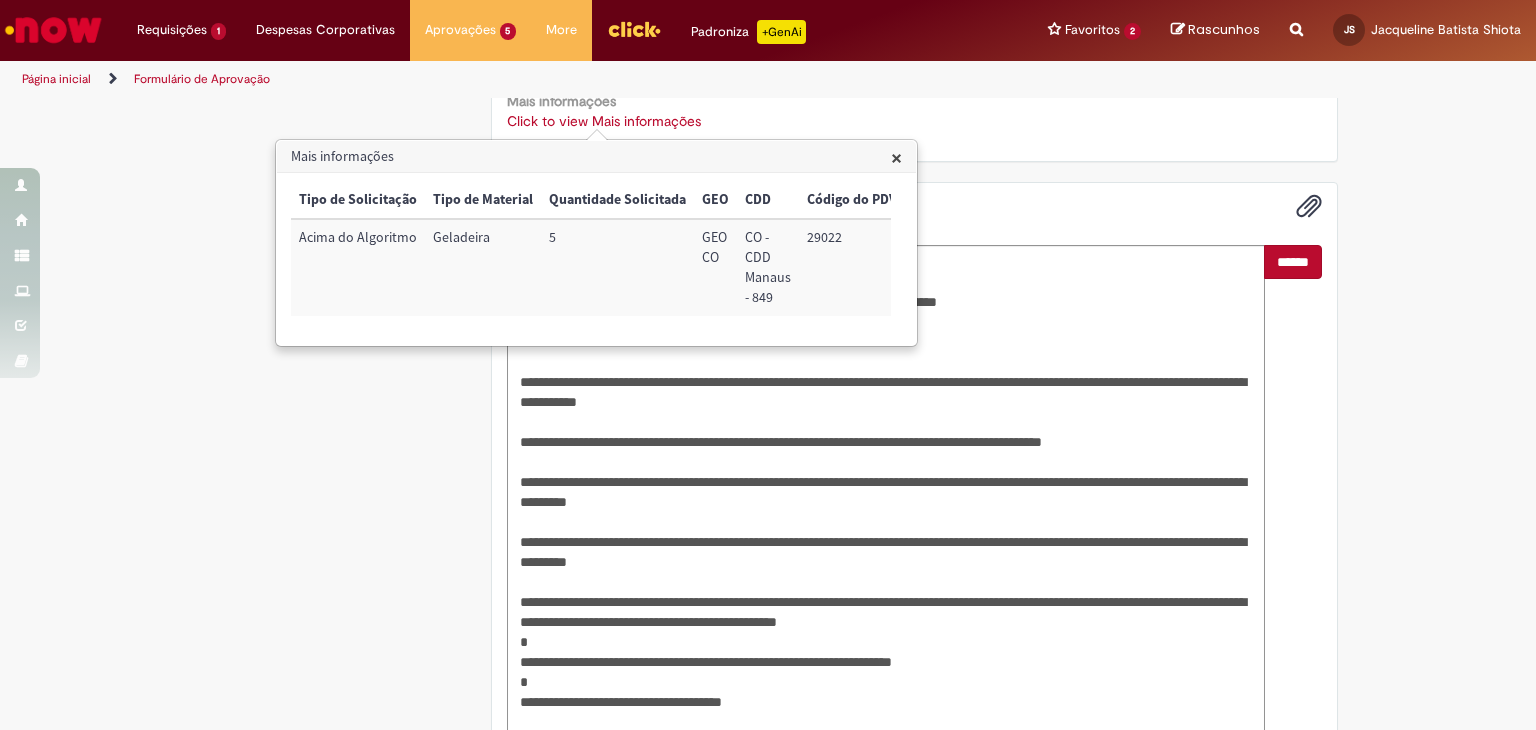 click on "******" at bounding box center [1293, 492] 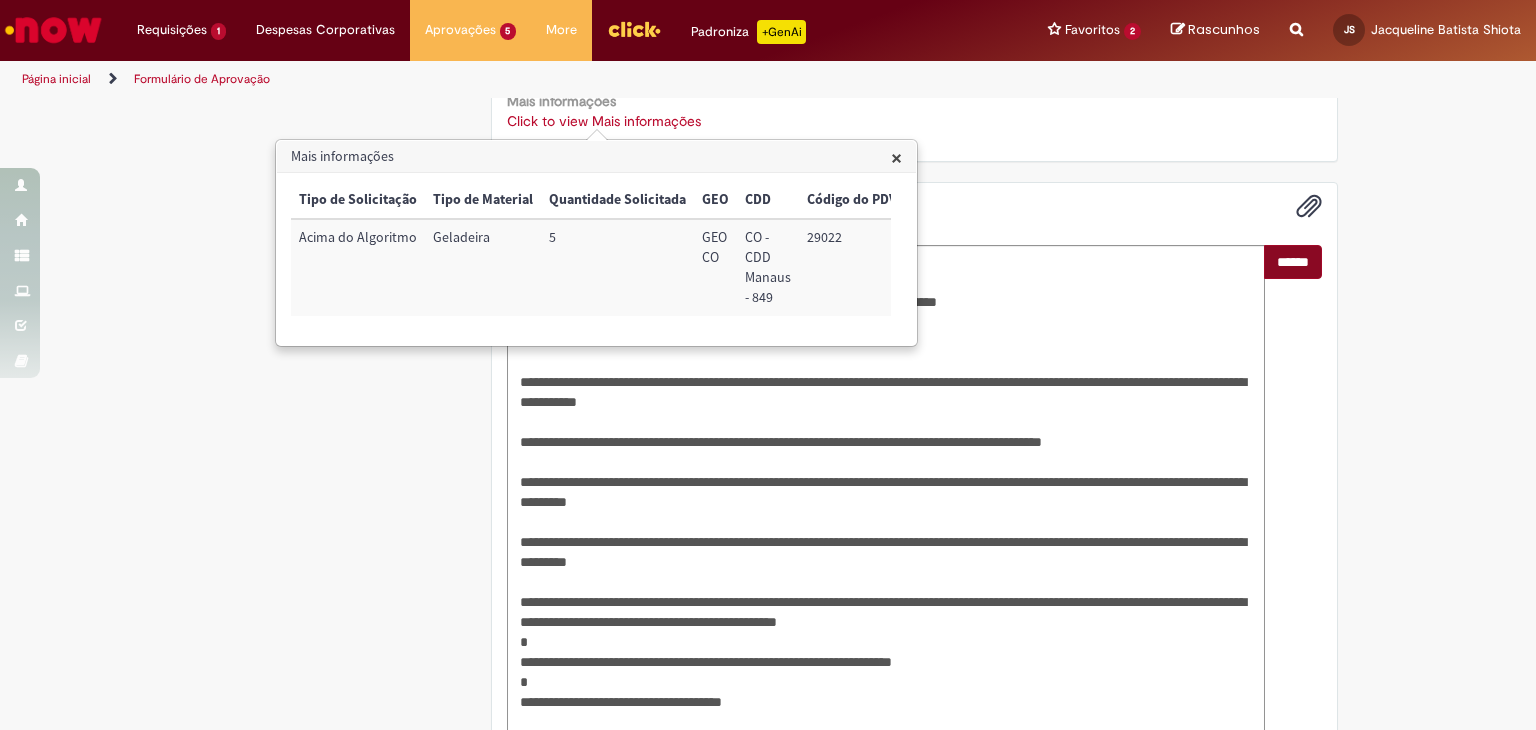 click on "******" at bounding box center (1293, 492) 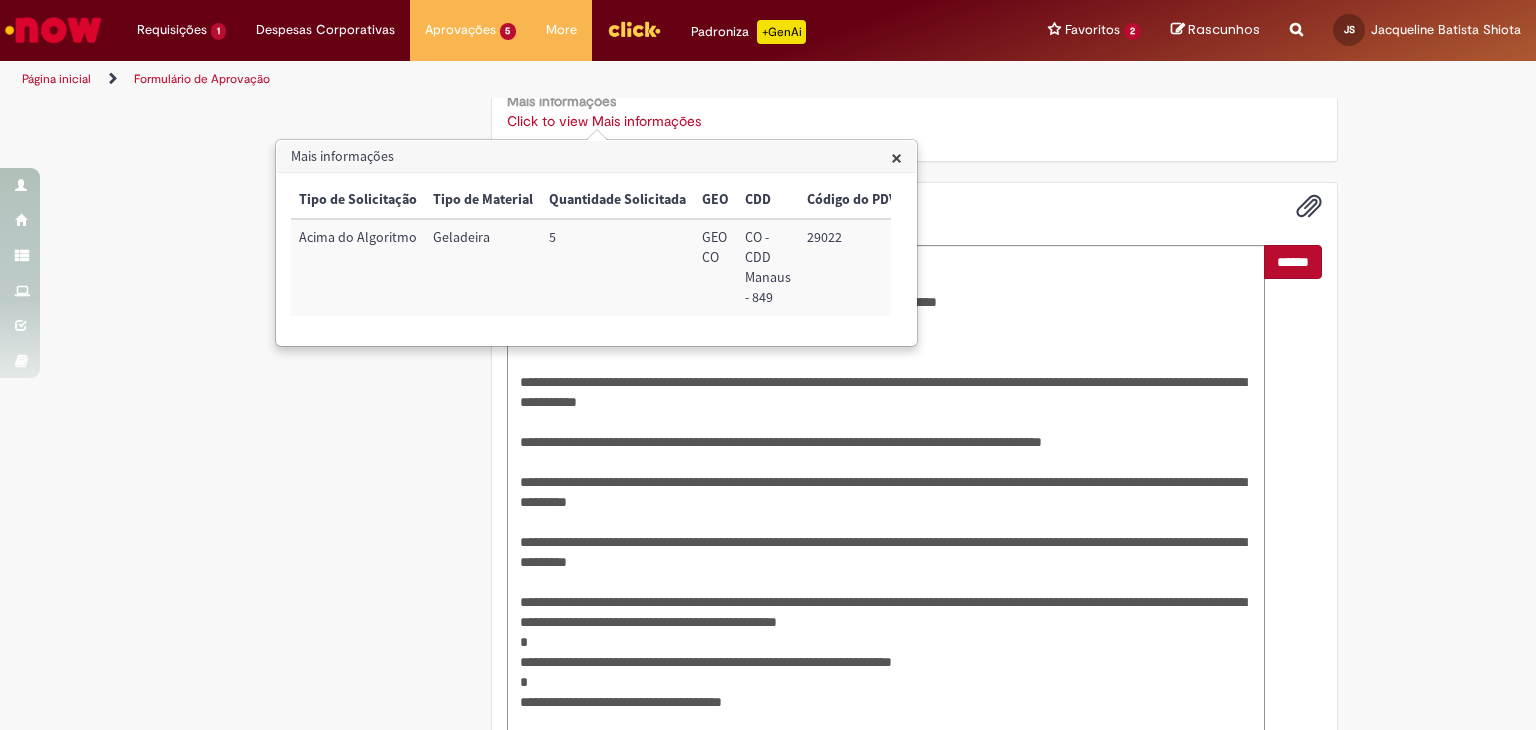 click on "******" at bounding box center (1293, 262) 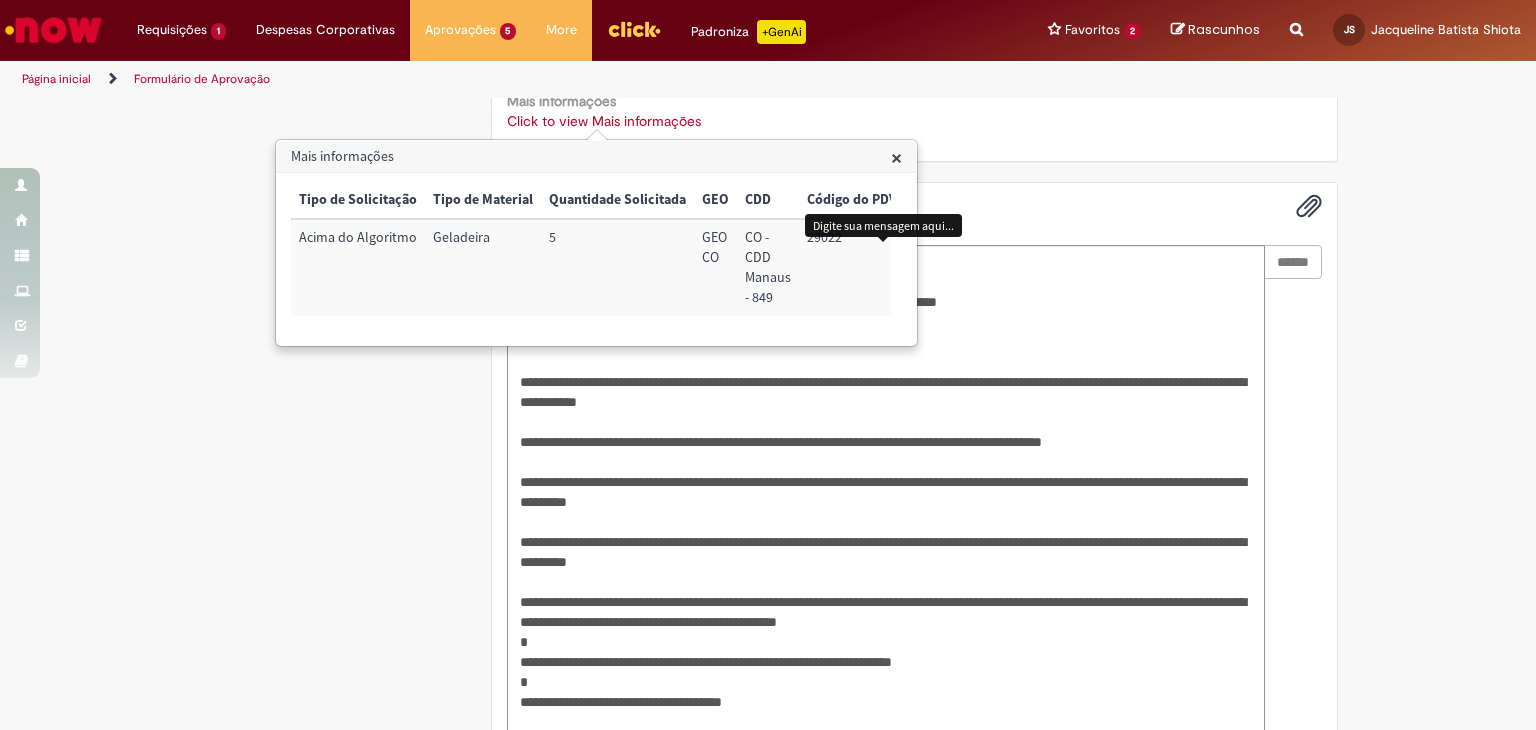 click on "×" at bounding box center (896, 157) 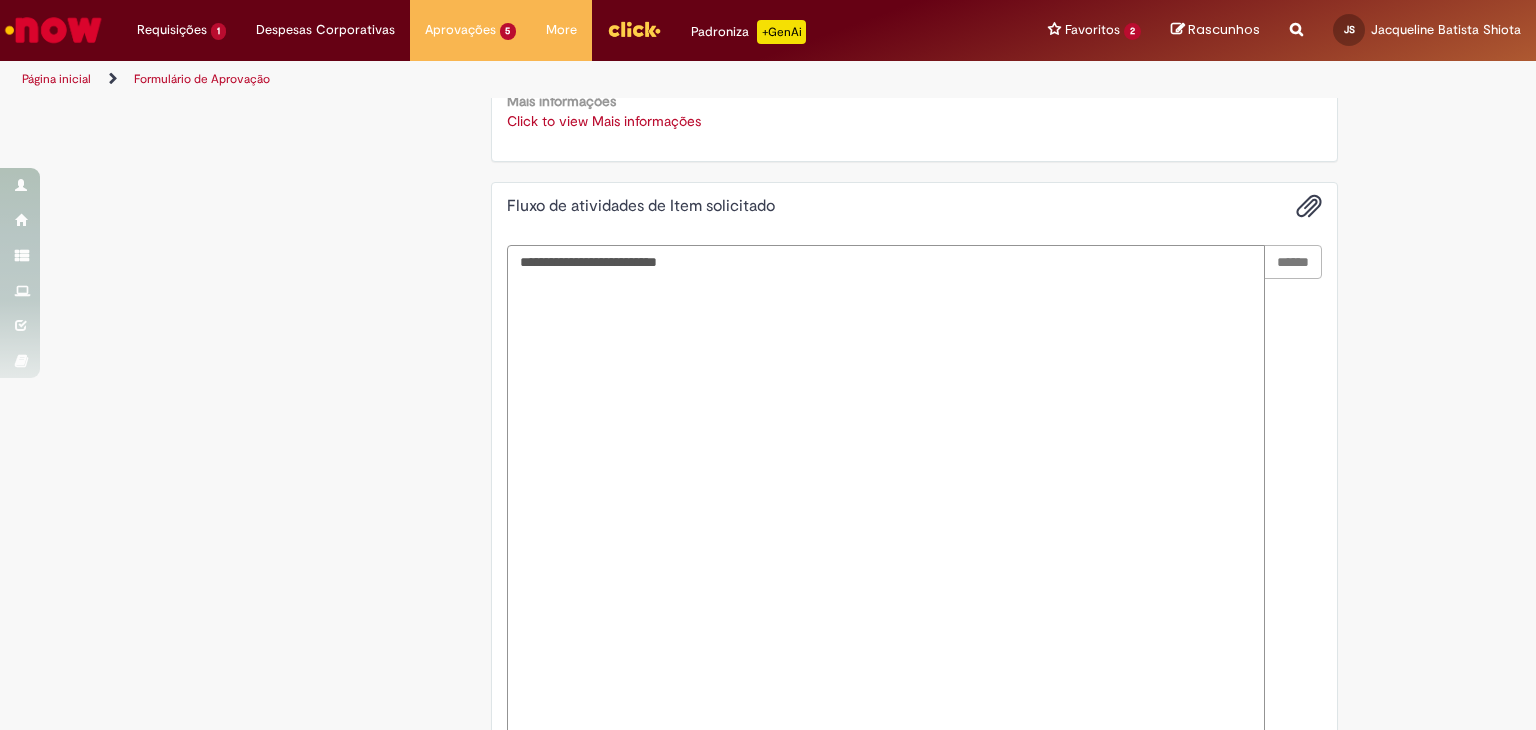 scroll, scrollTop: 743, scrollLeft: 0, axis: vertical 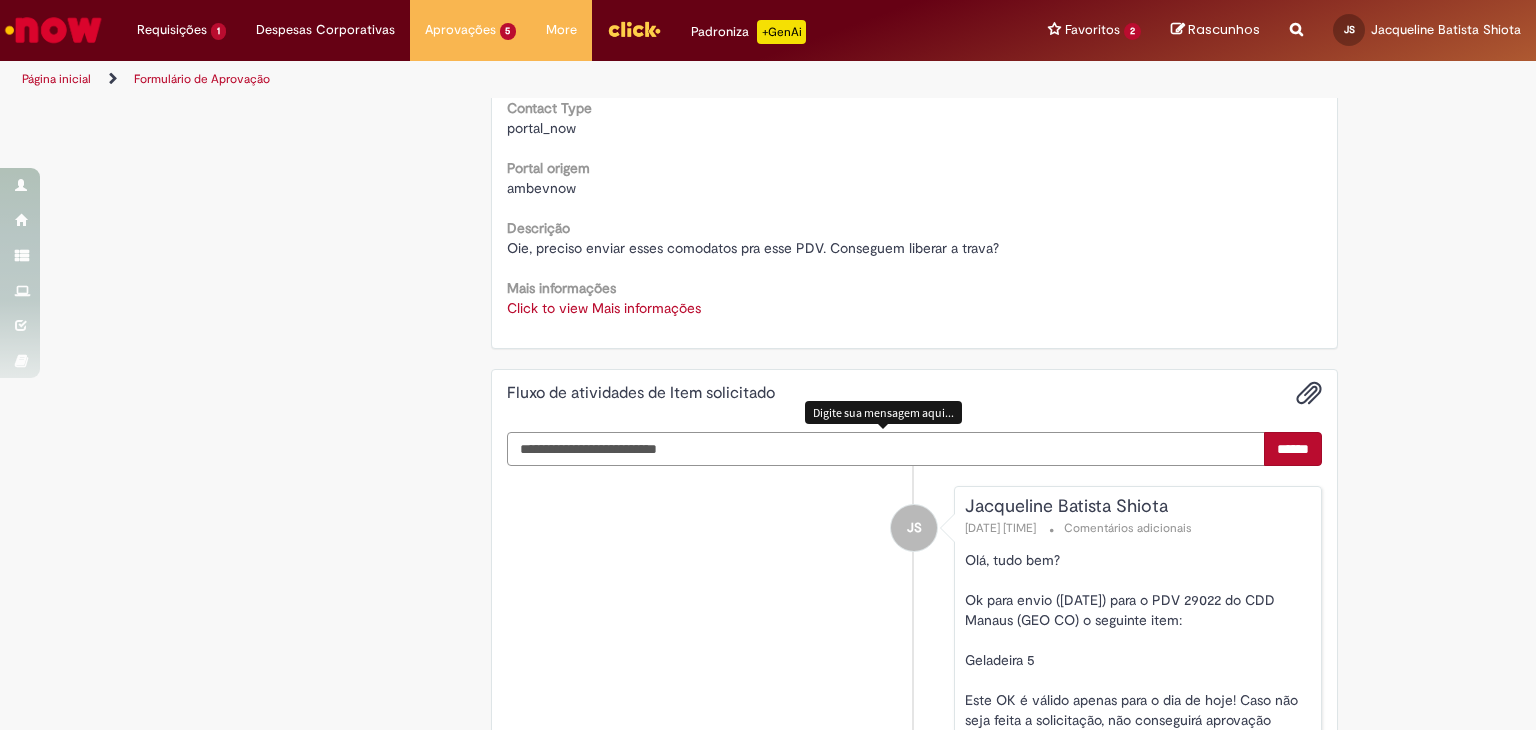 click at bounding box center [886, 449] 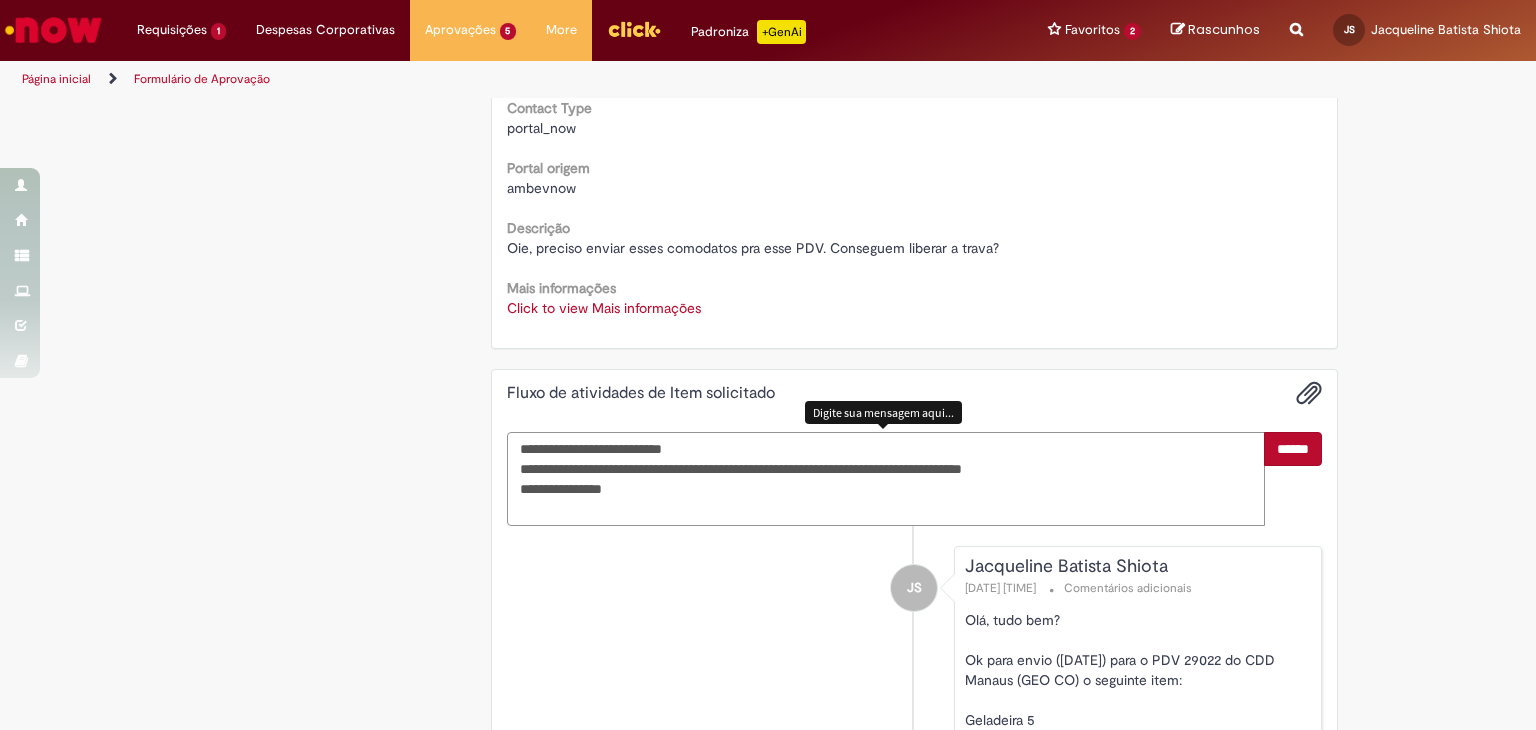 type on "**********" 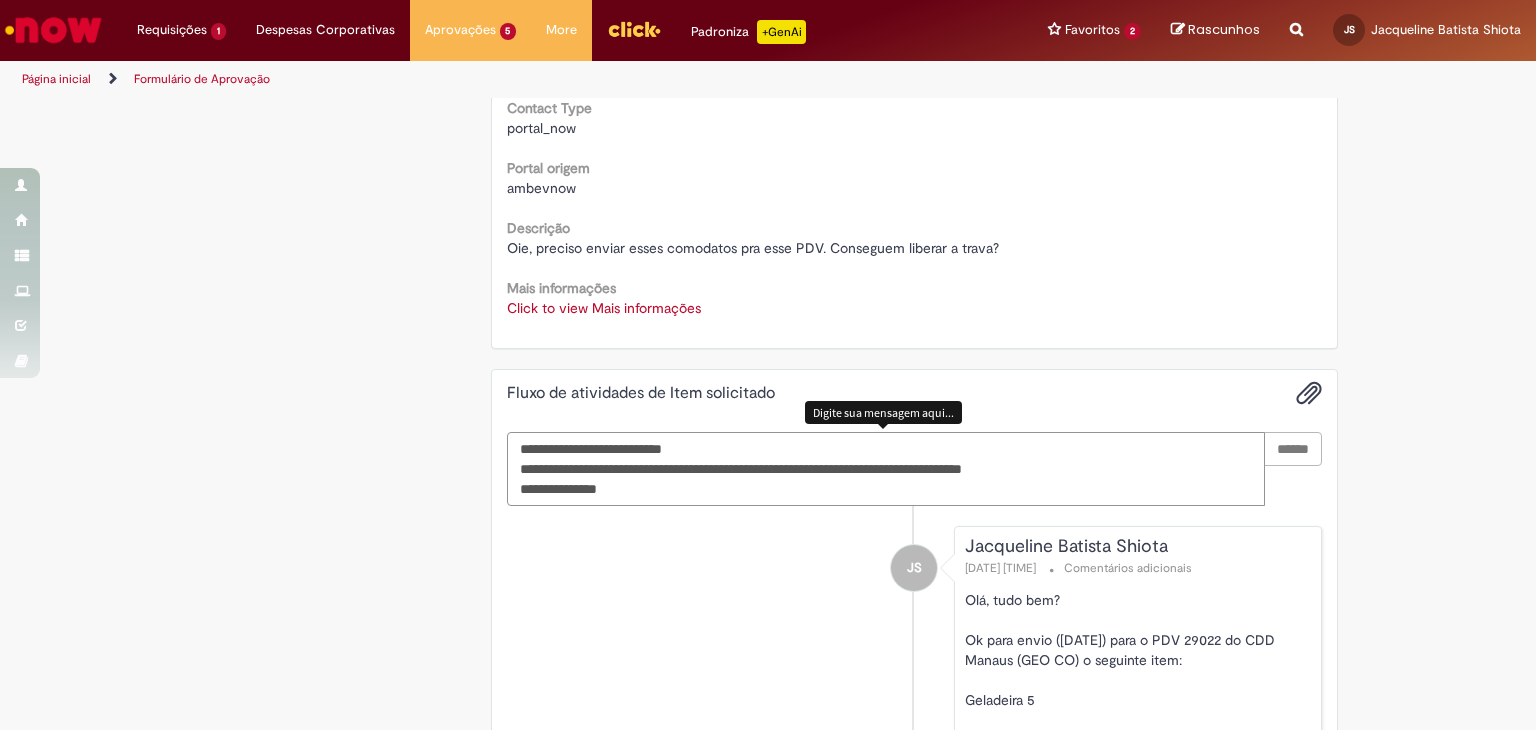 type 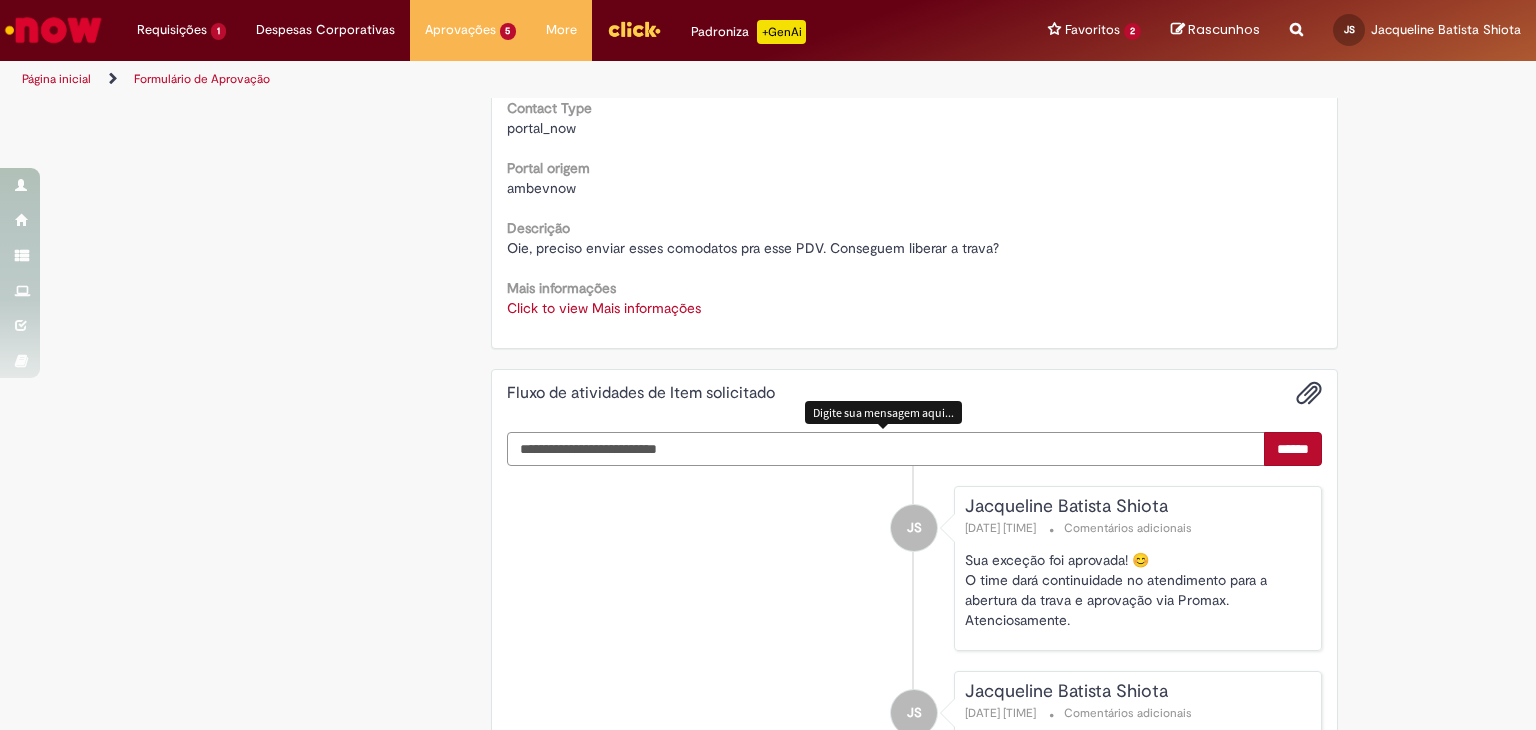 scroll, scrollTop: 143, scrollLeft: 0, axis: vertical 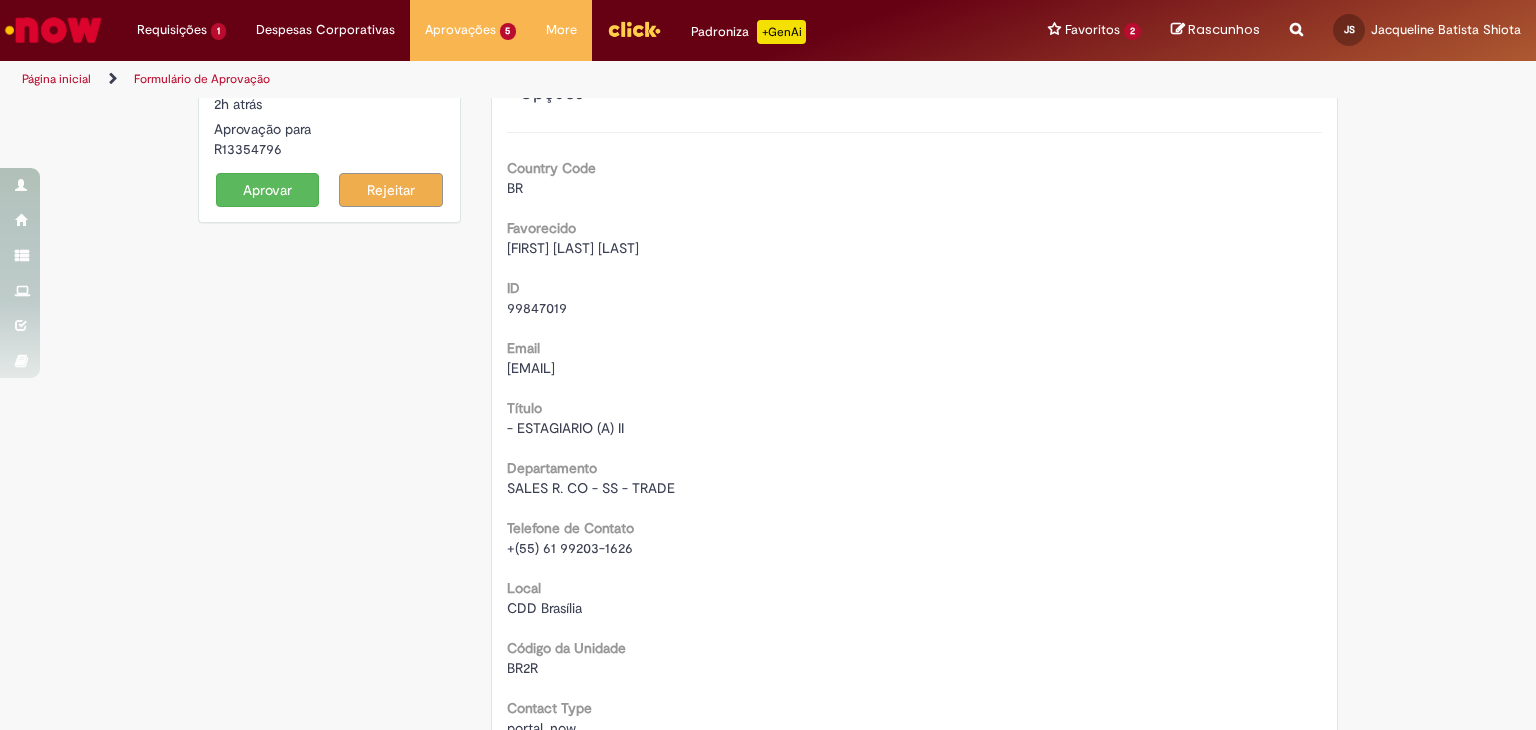 click on "Aprovar" at bounding box center (268, 190) 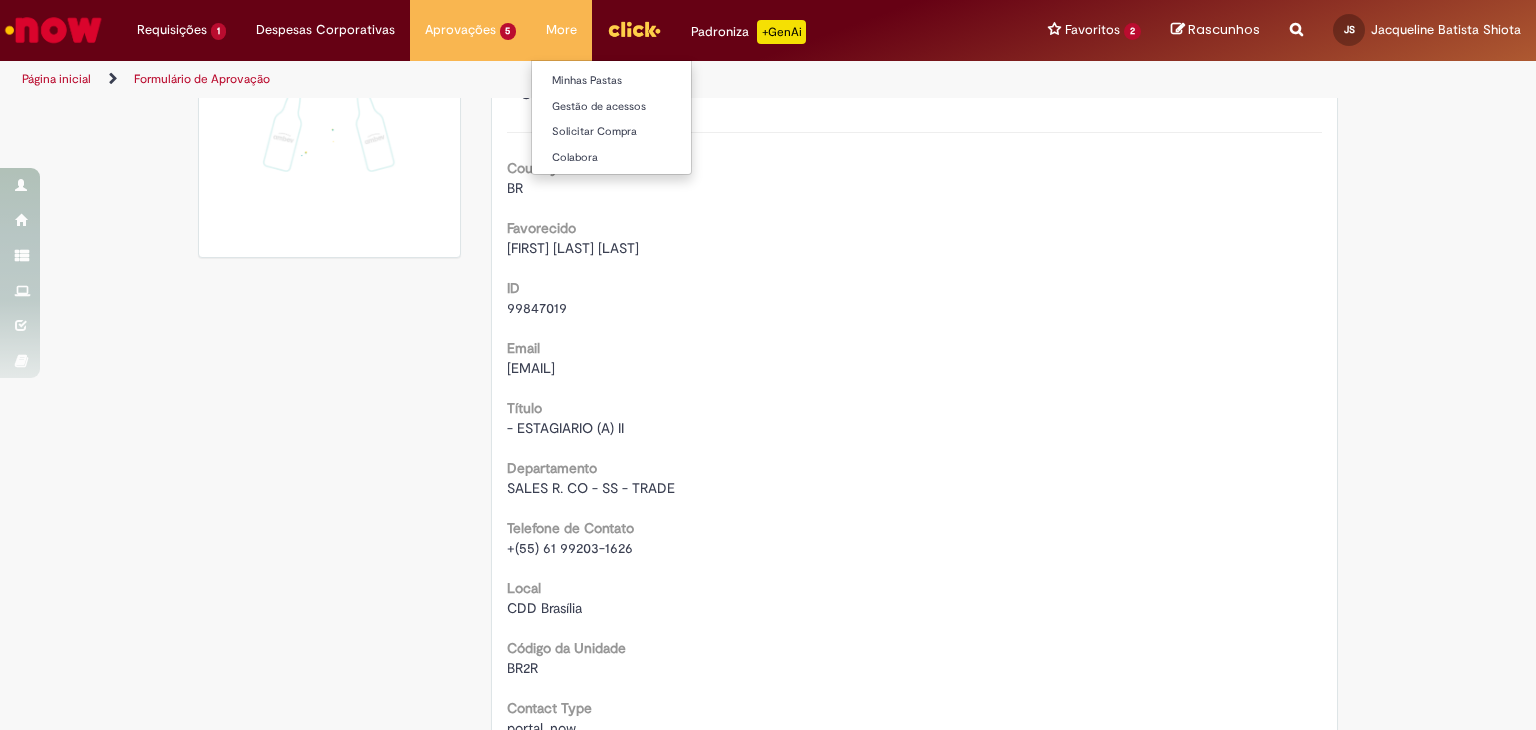 scroll, scrollTop: 125, scrollLeft: 0, axis: vertical 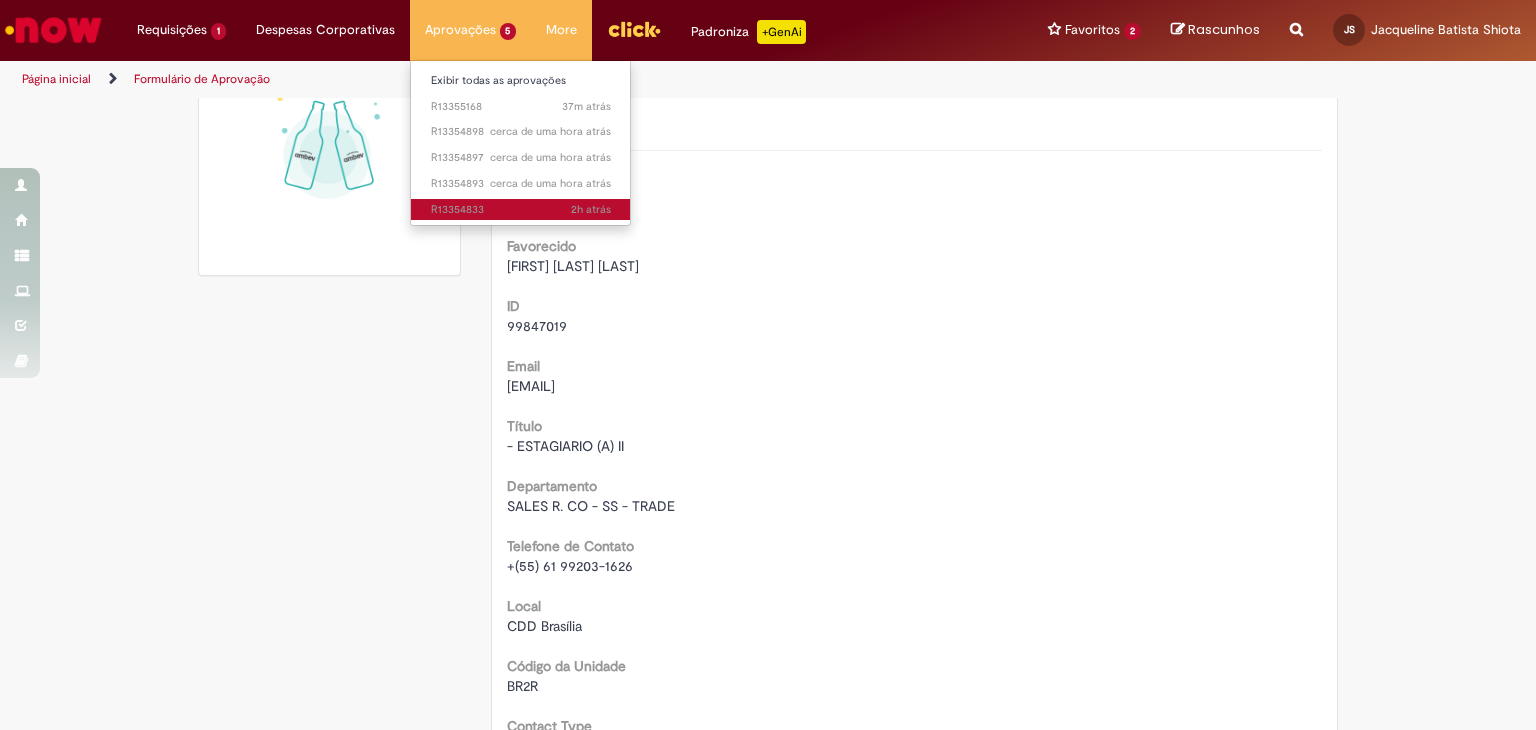 click on "2h atrás 2 horas atrás  R13354833" at bounding box center [521, 210] 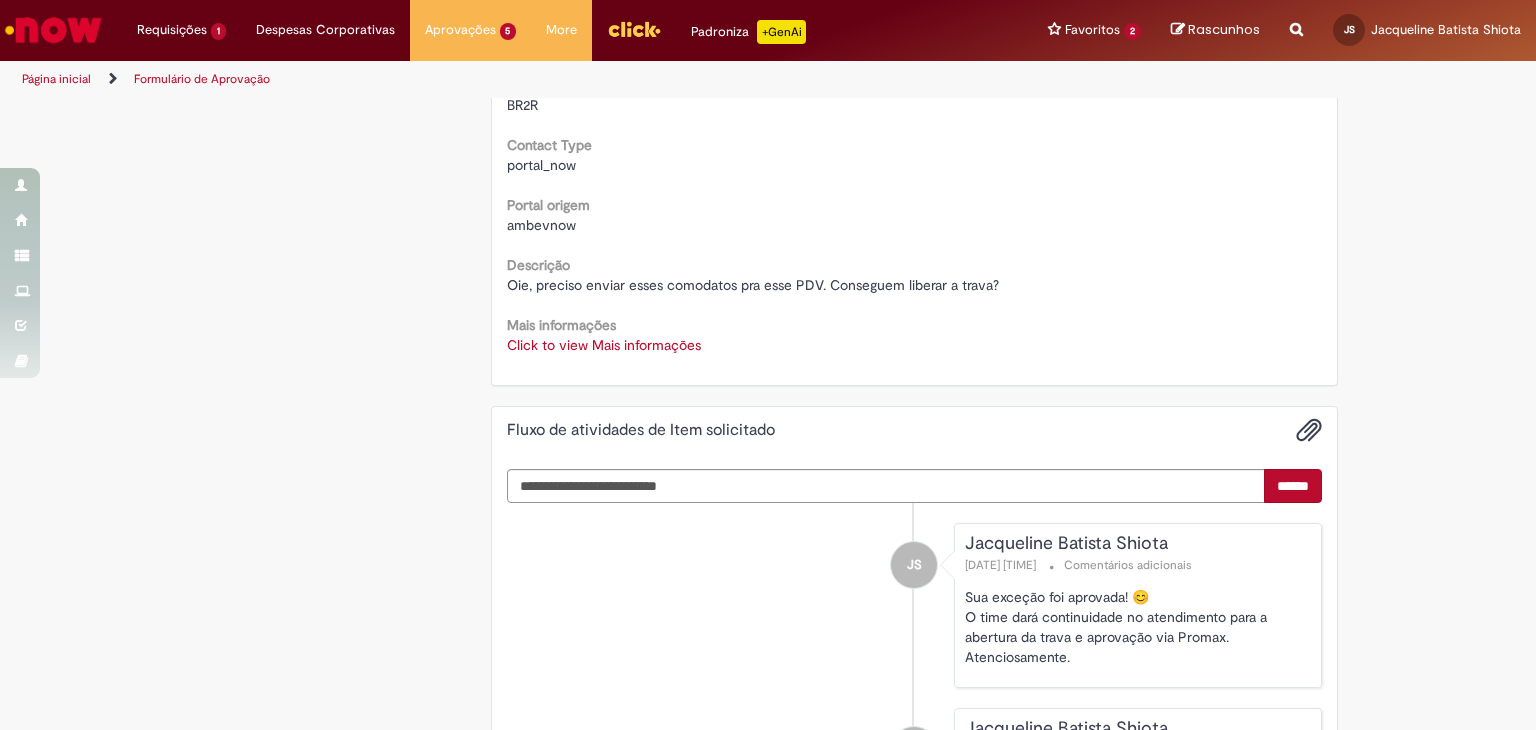 scroll, scrollTop: 725, scrollLeft: 0, axis: vertical 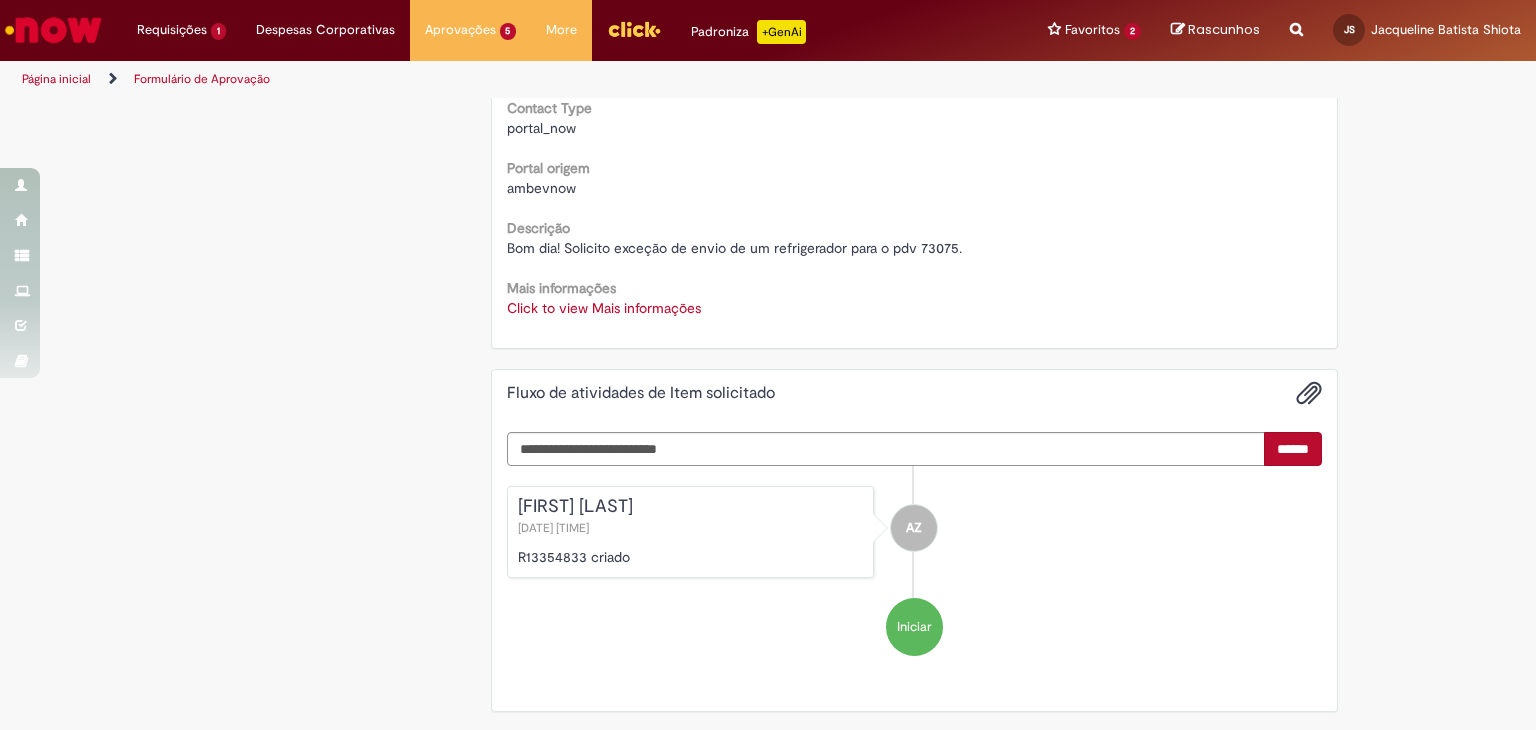 click on "Click to view Mais informações" at bounding box center [604, 308] 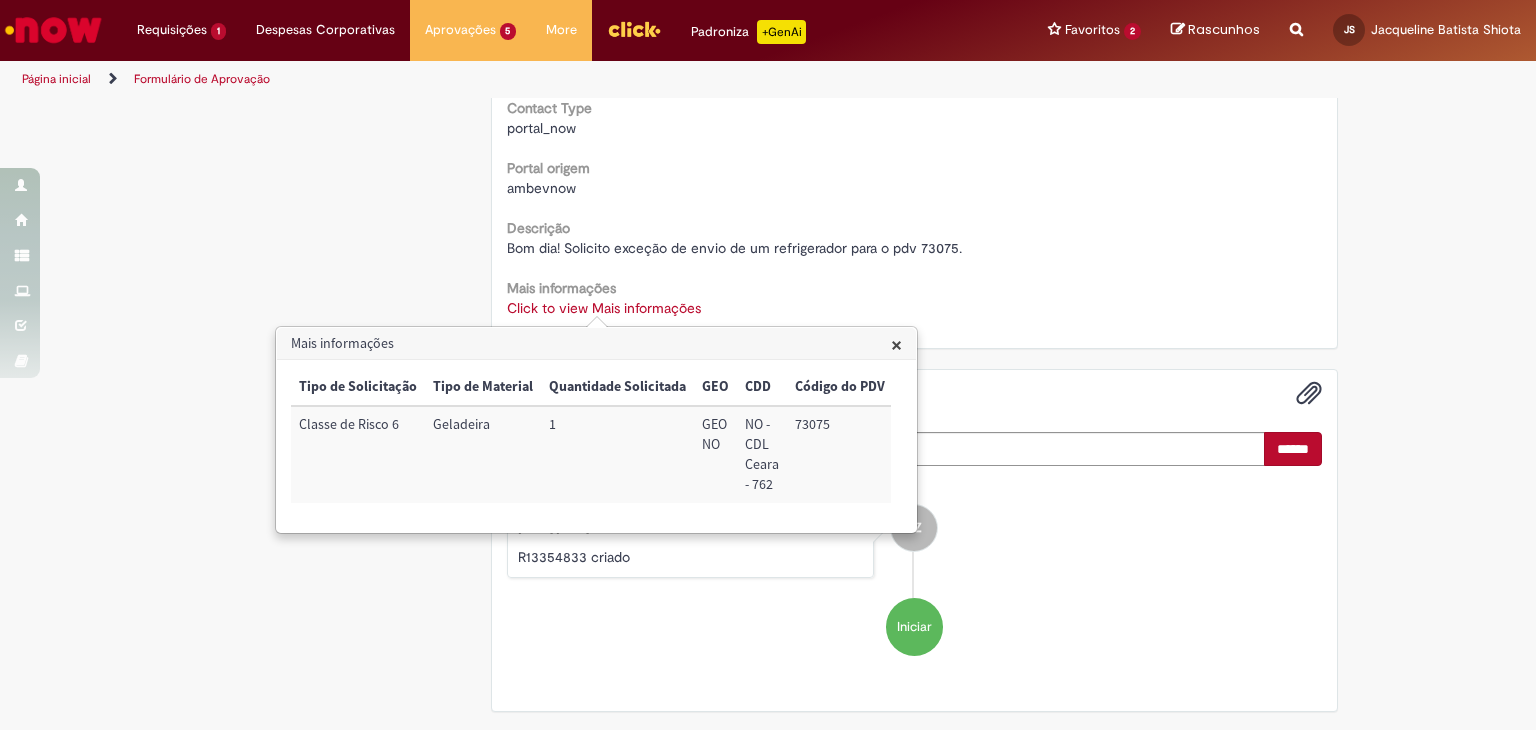 click on "73075" at bounding box center (840, 454) 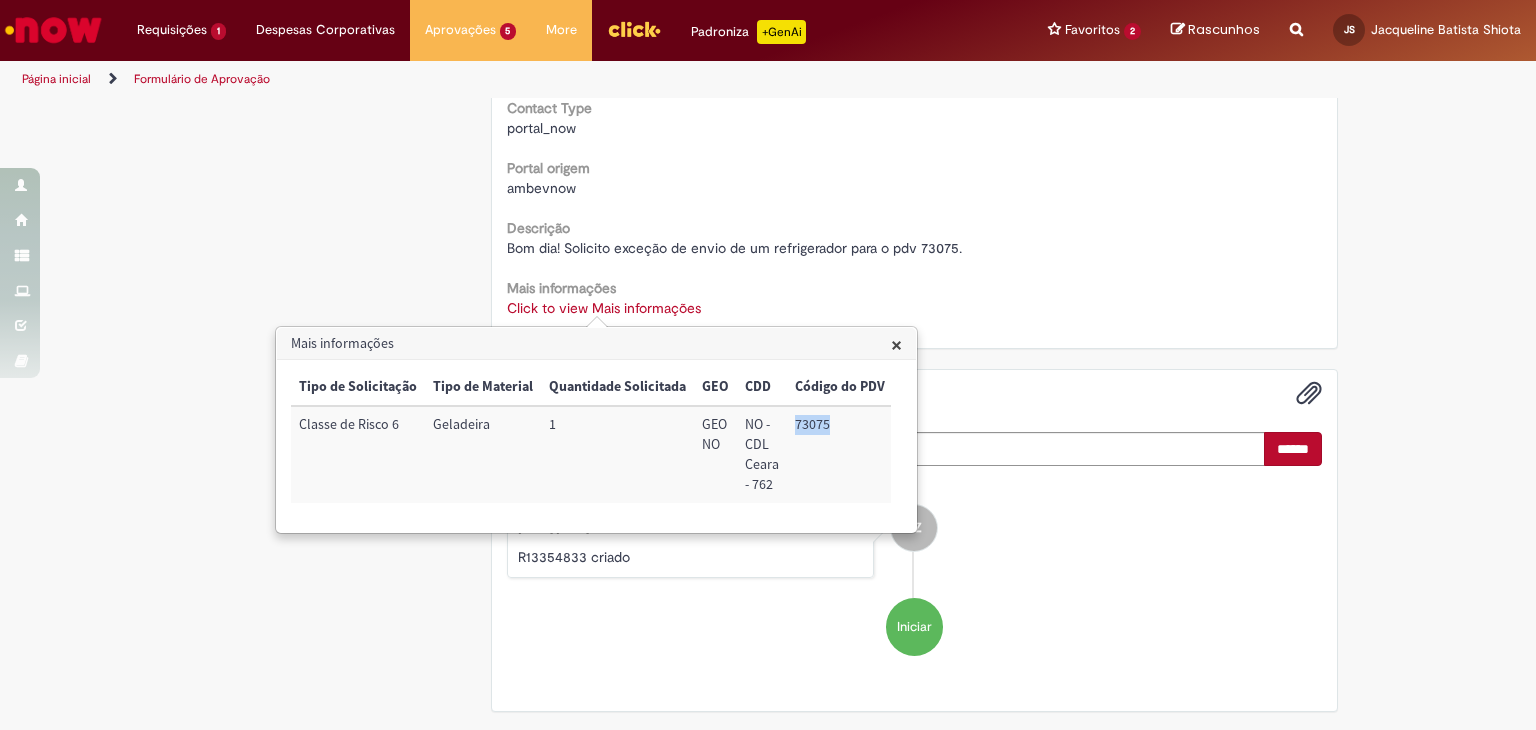 click on "73075" at bounding box center [840, 454] 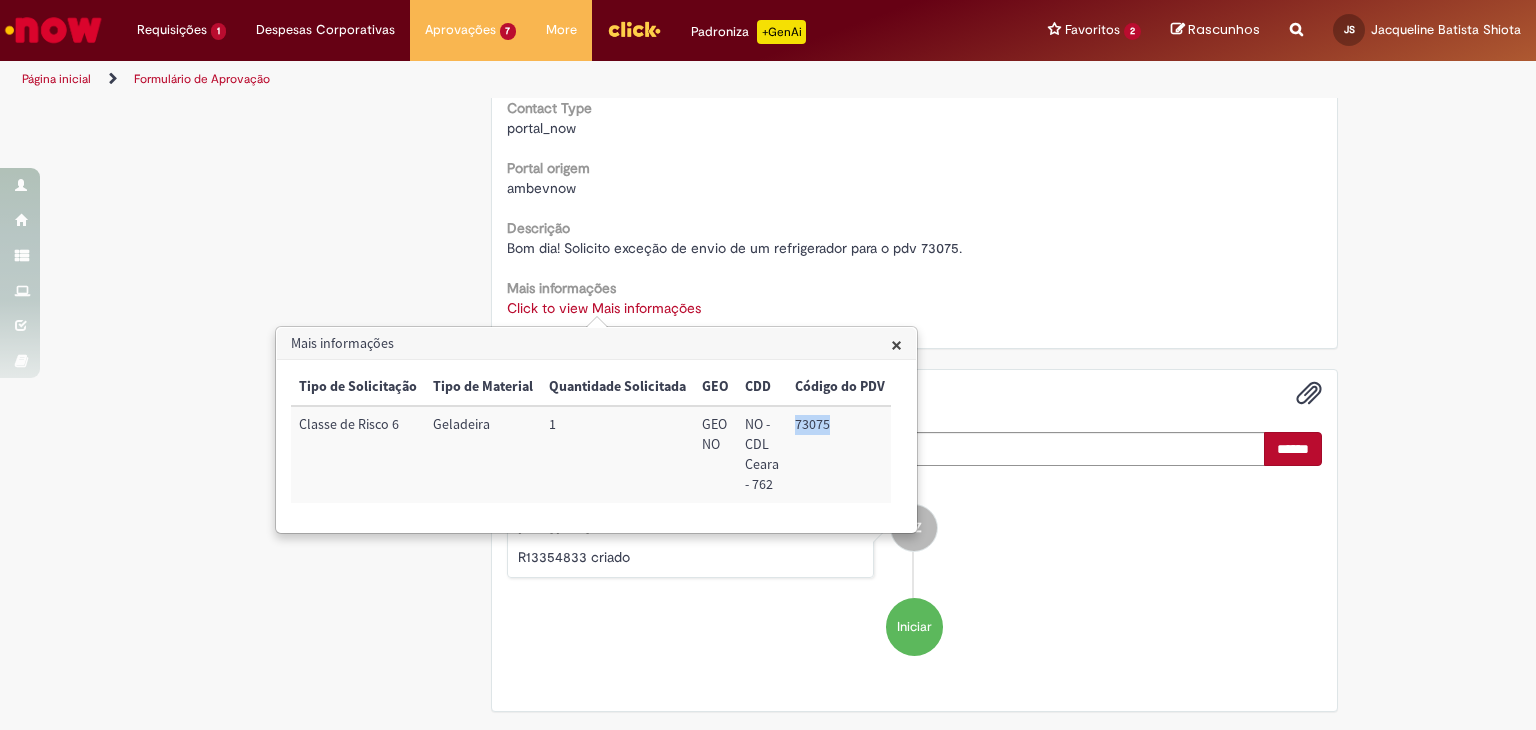 click on "73075" at bounding box center [840, 454] 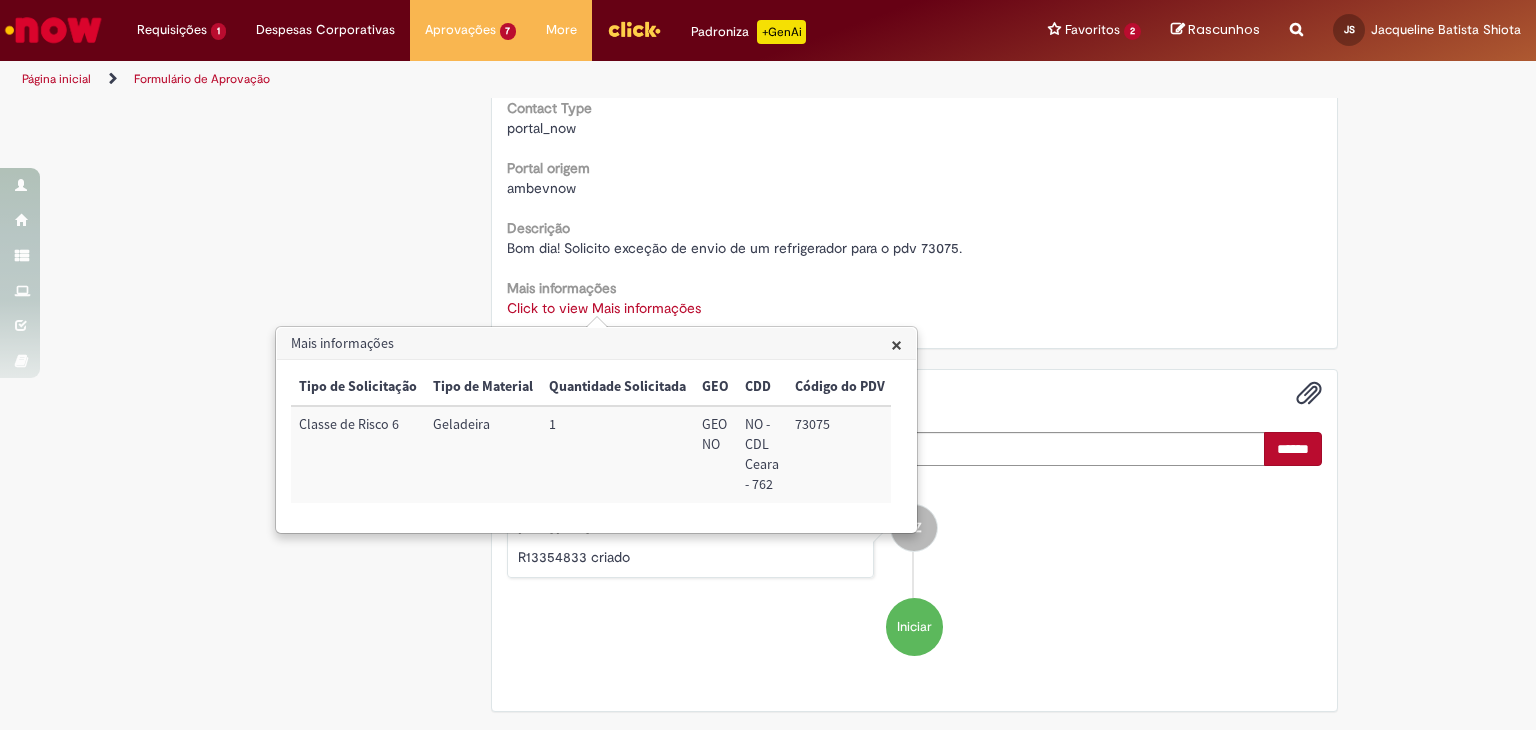 click on "Este Item solicitado requer a sua aprovação
Estado
Solicitada
Criado em
2h atrás 2 horas atrás
Aprovação para
R13354833
Aprovar
Rejeitar
Solicitação de aprovação para Item solicitado R13354833
Oferta destinada a solicitações em caráter de exceção de comodatos
Aberto por  [FIRST] [LAST] [LAST]
Quantidade 1
Opções
Country Code
BR
Favorecido
[FIRST] [LAST] [LAST]
ID
BRMAI891584
Email
BRMAI891584@example.com
Título
Auxiliar de MKt
Telefone de Contato" at bounding box center [768, 134] 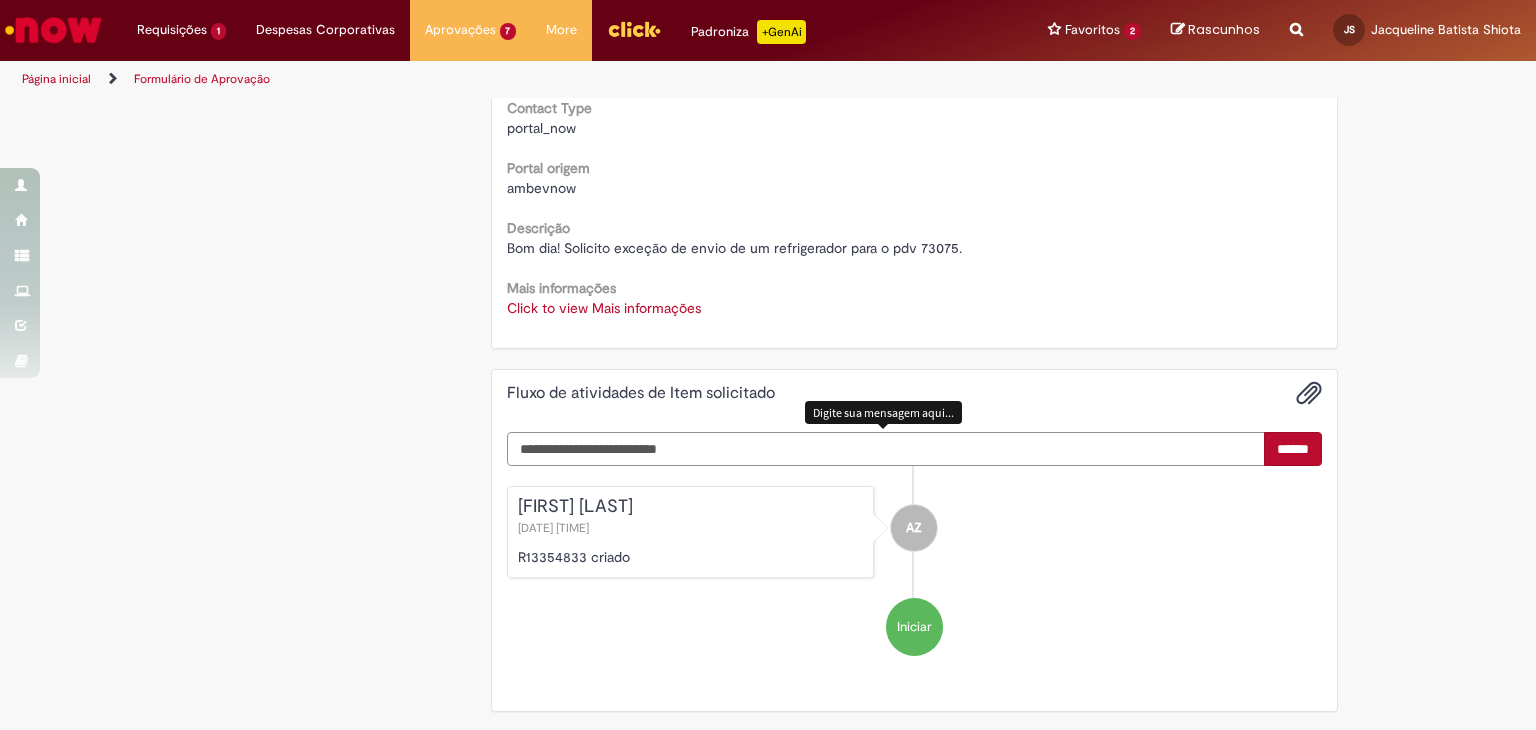click at bounding box center [886, 449] 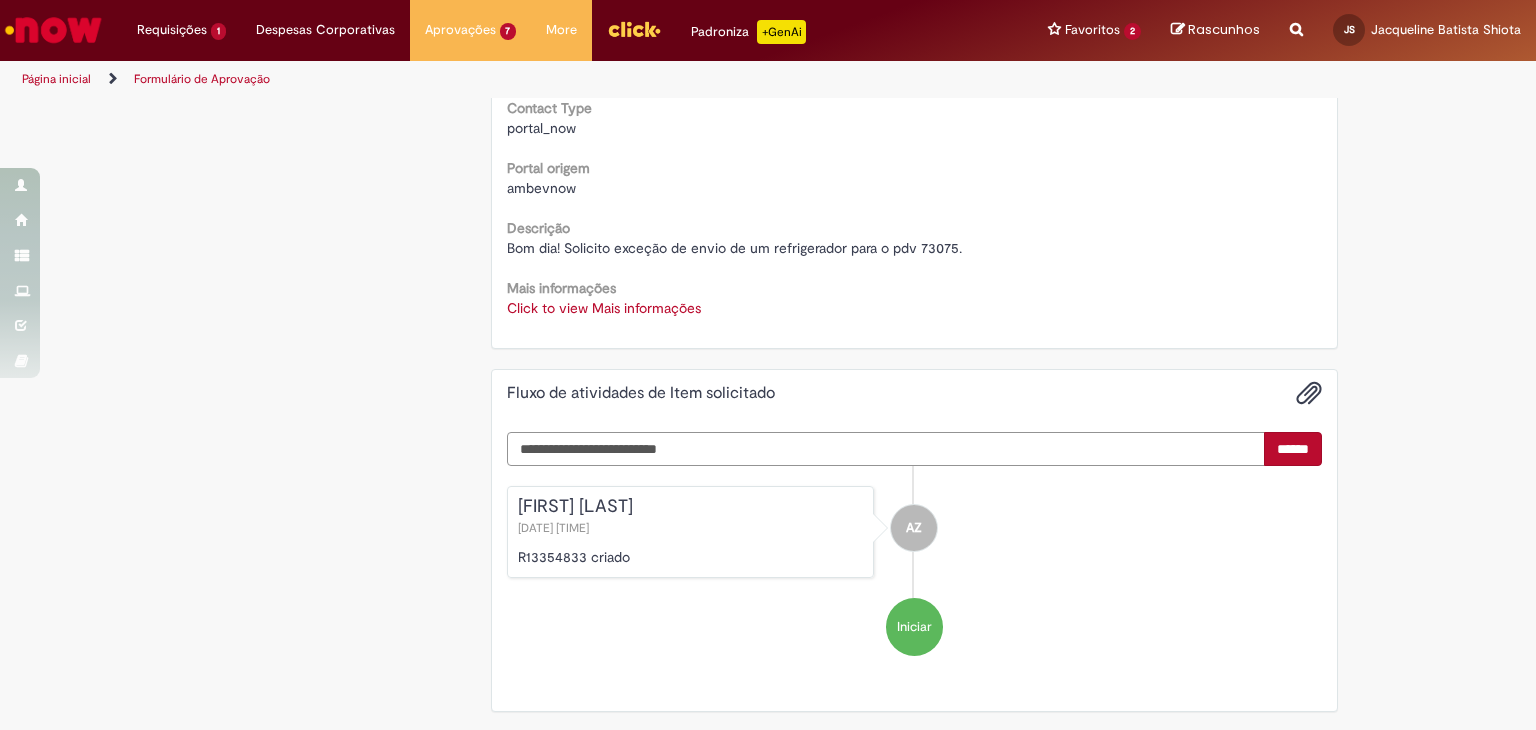 paste on "**********" 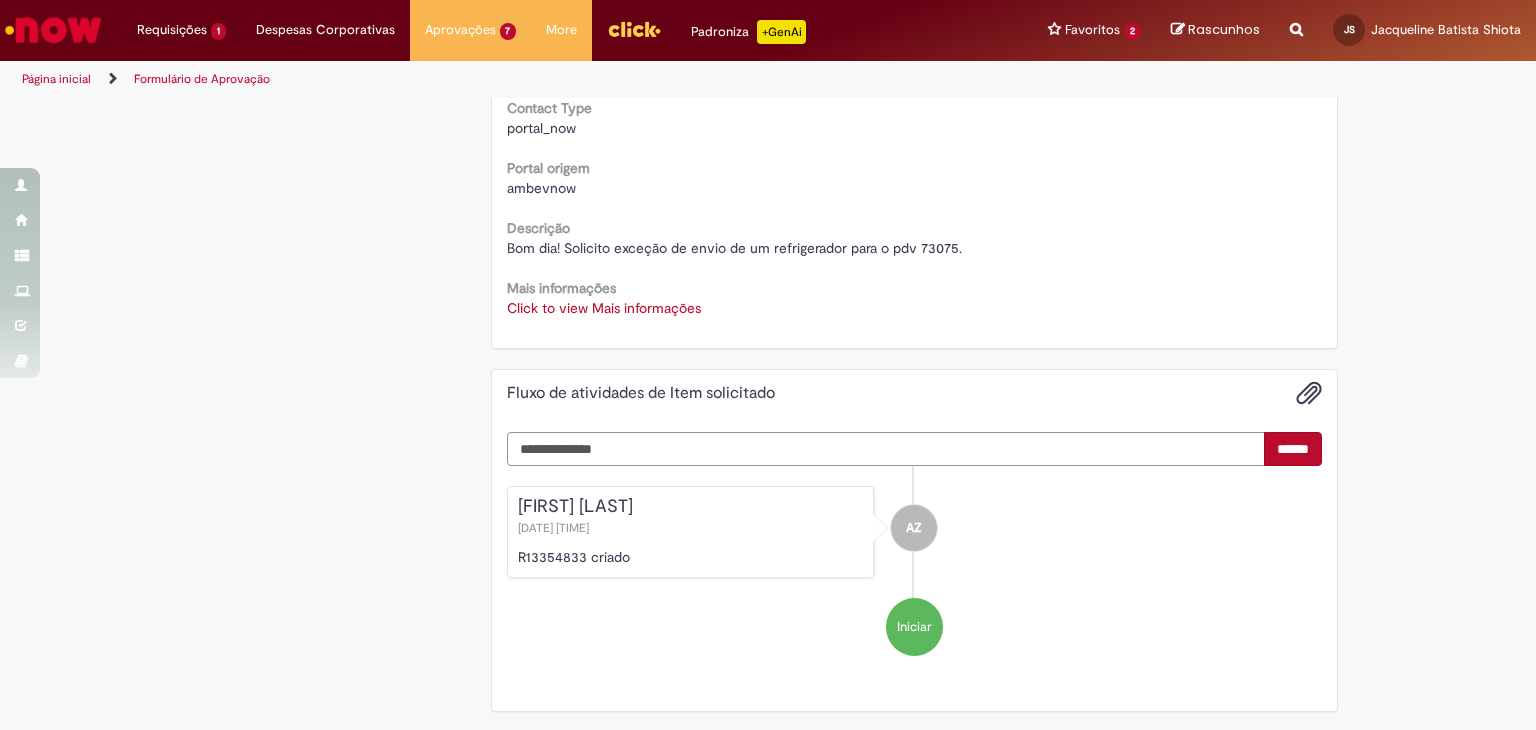 scroll, scrollTop: 750, scrollLeft: 0, axis: vertical 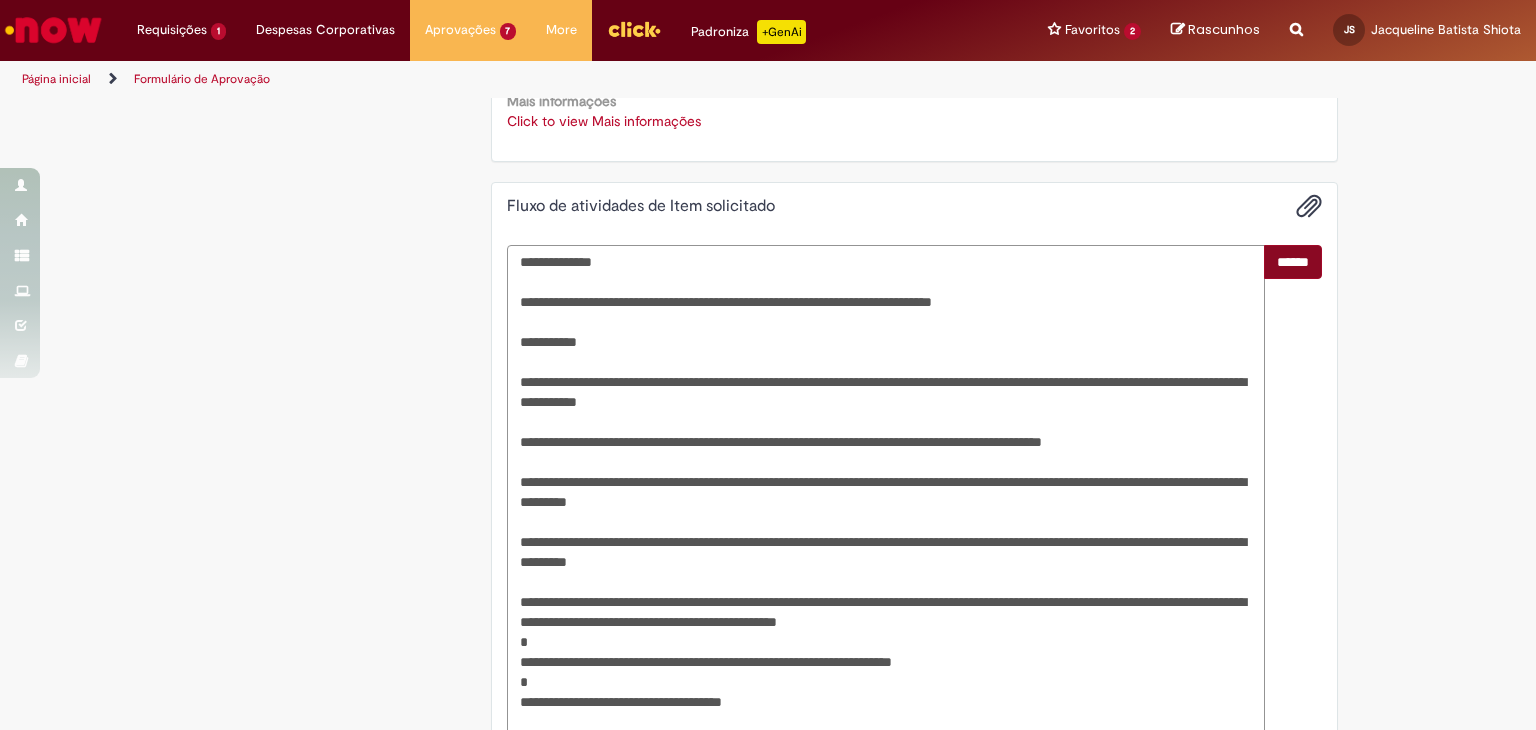 type on "**********" 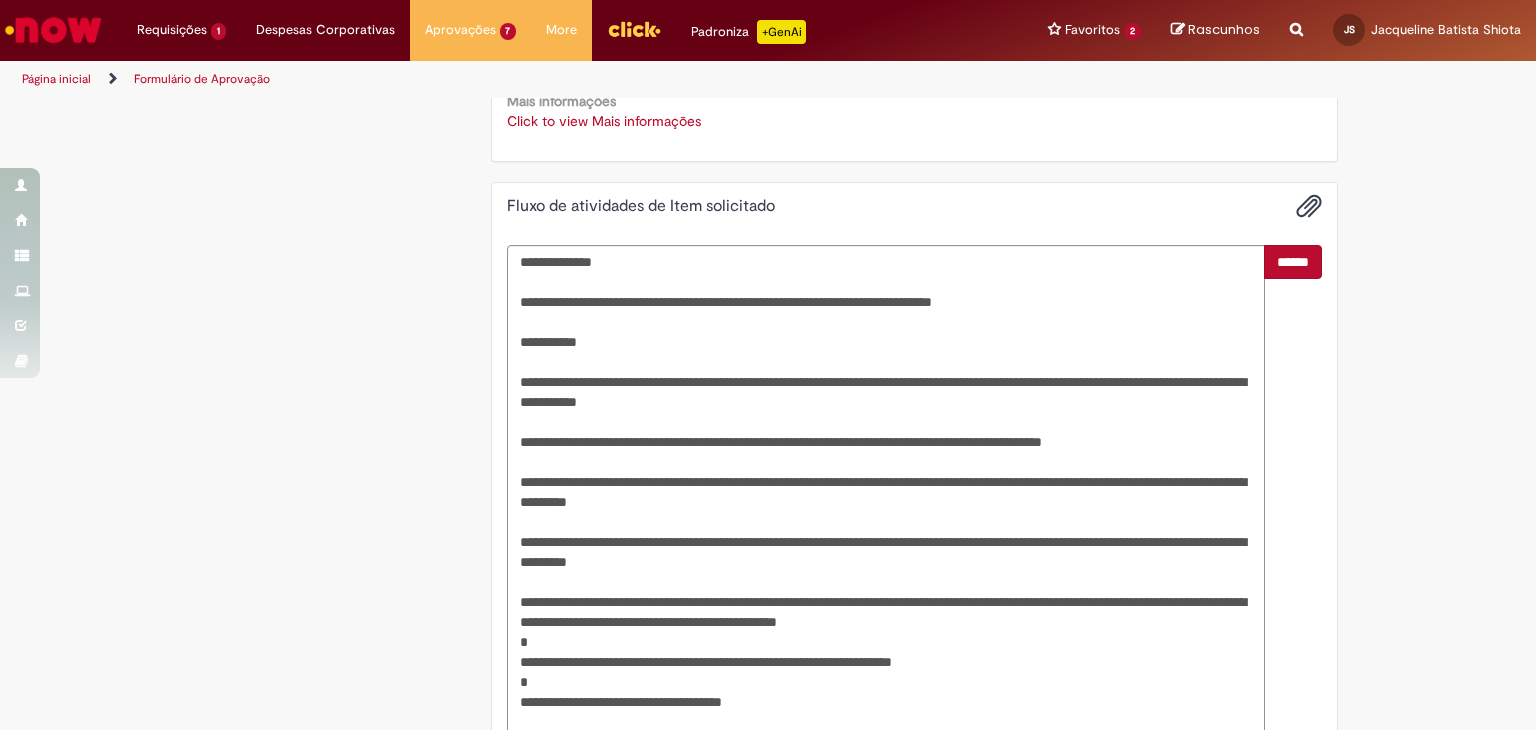 click on "******" at bounding box center (1293, 262) 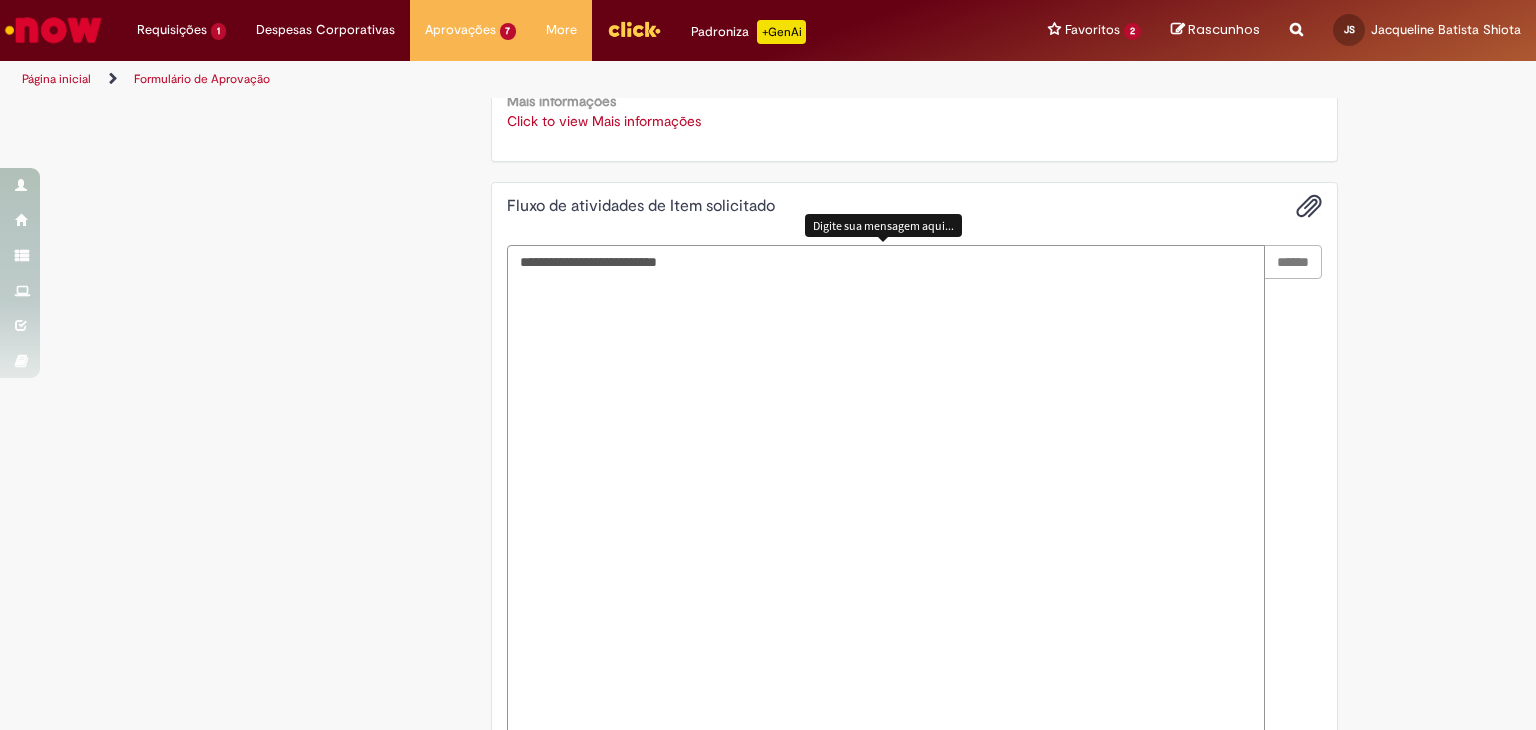 scroll, scrollTop: 750, scrollLeft: 0, axis: vertical 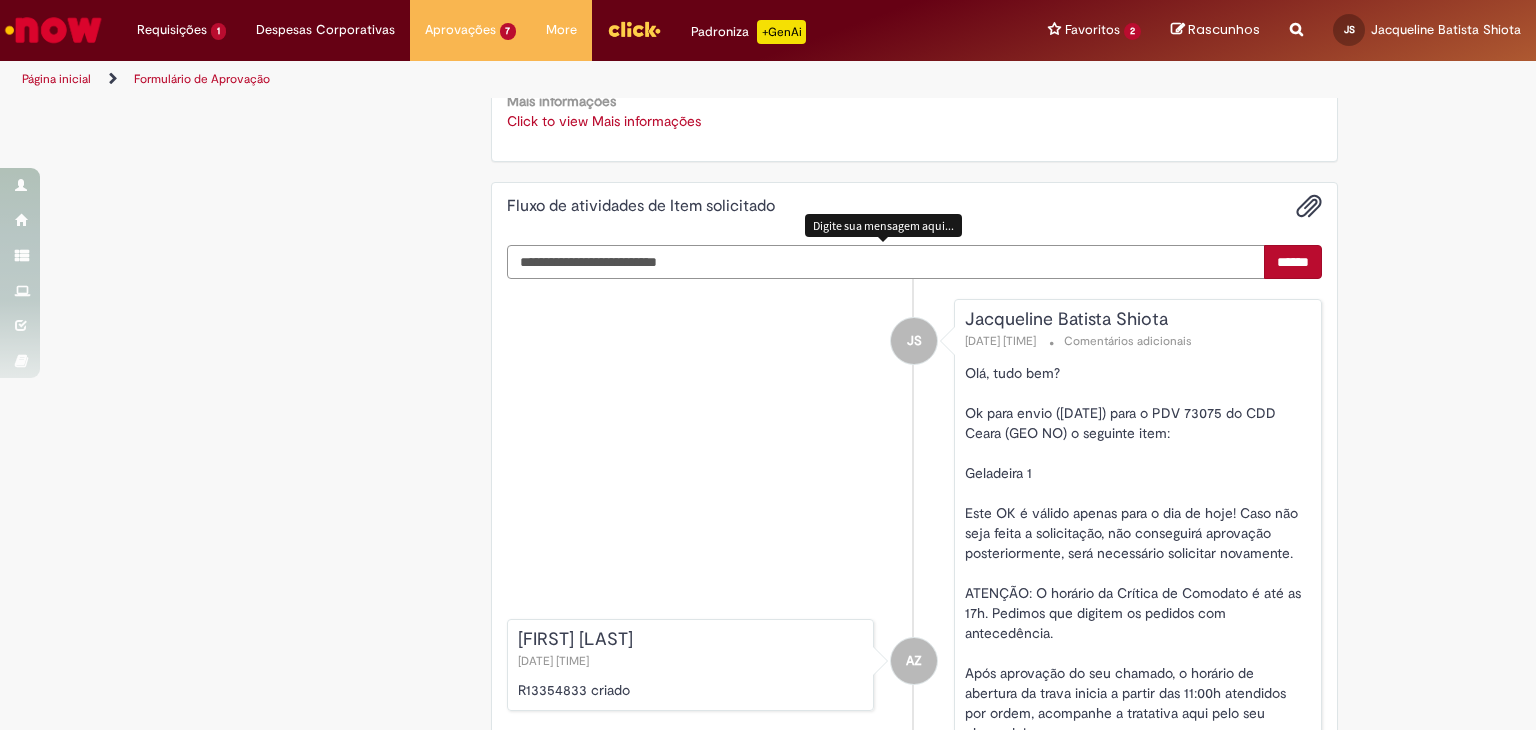 click at bounding box center [886, 262] 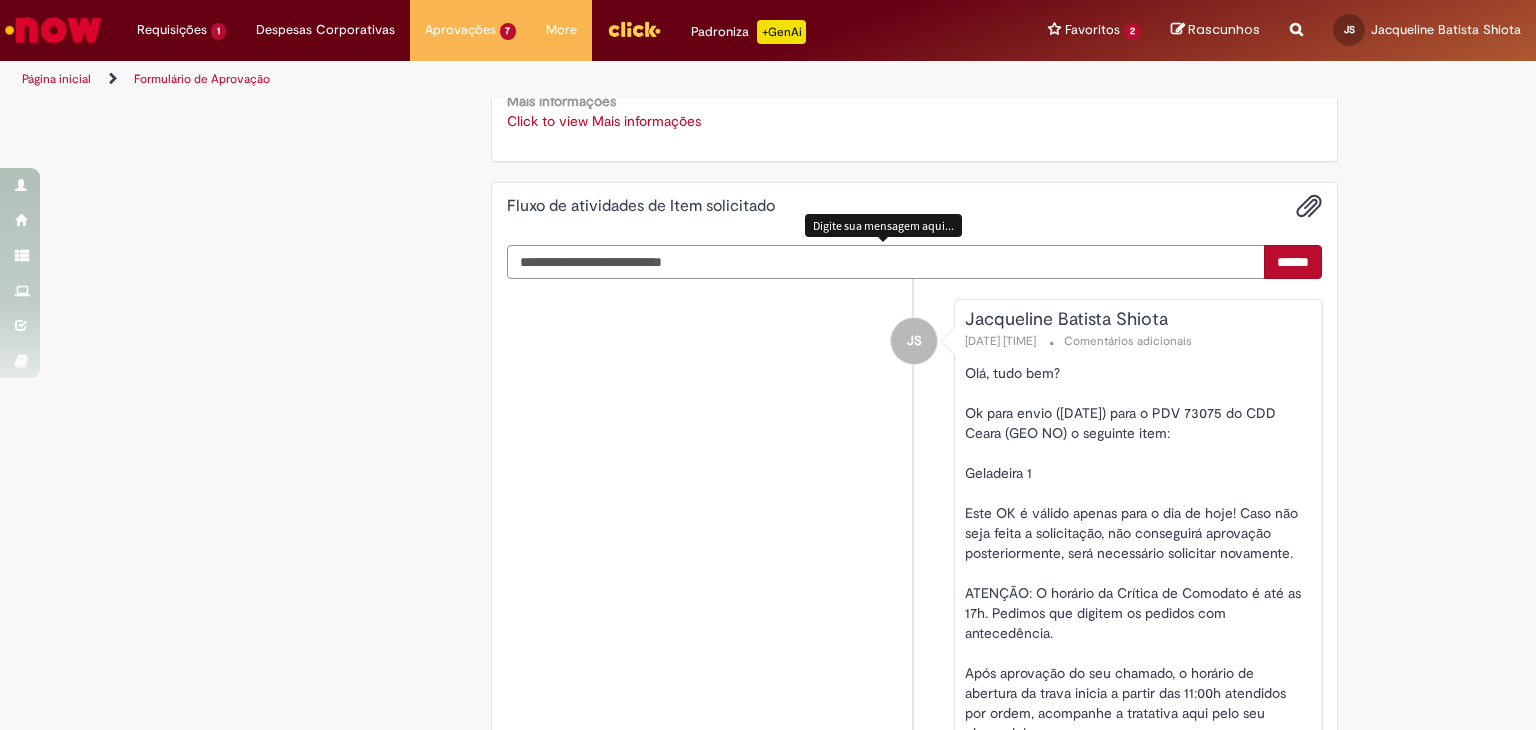 type on "**********" 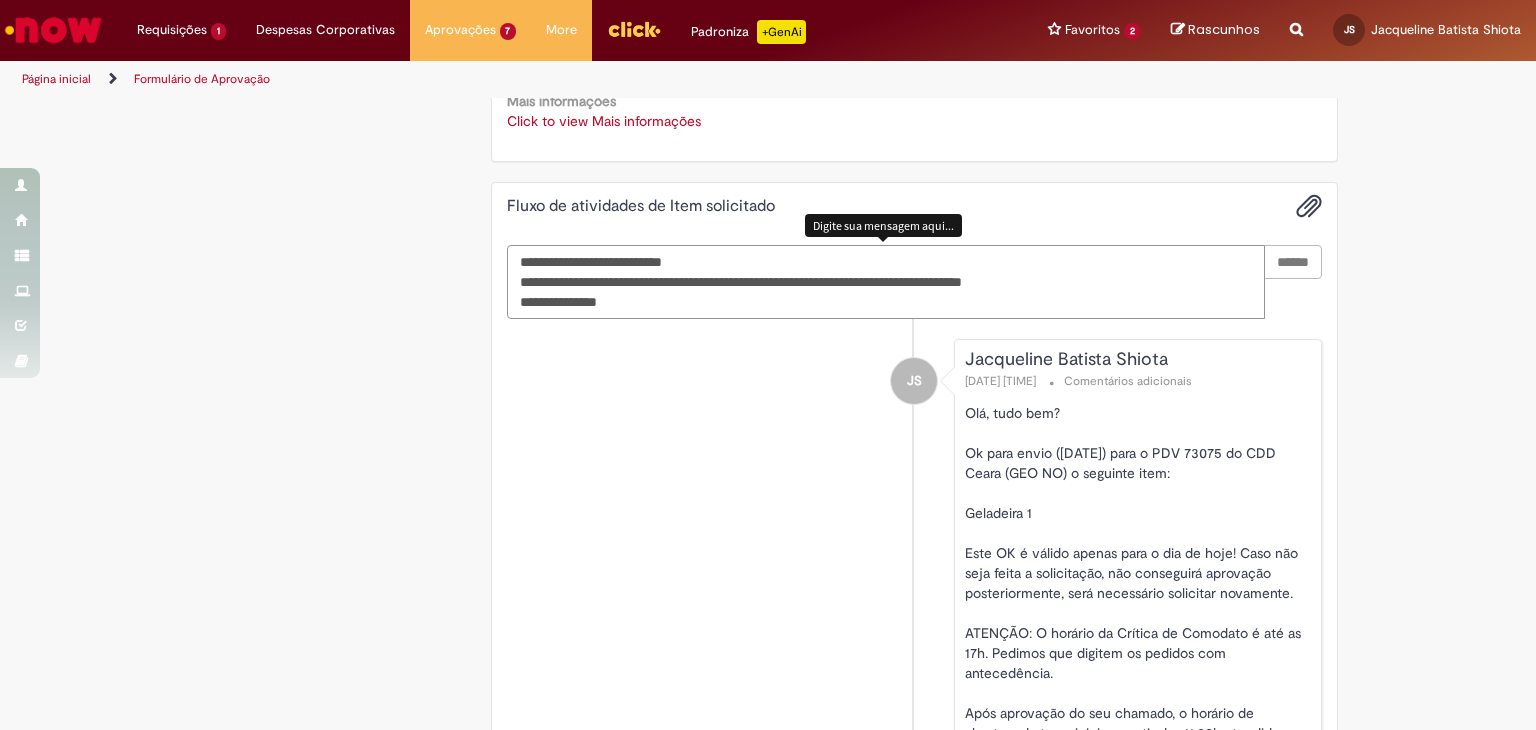 type 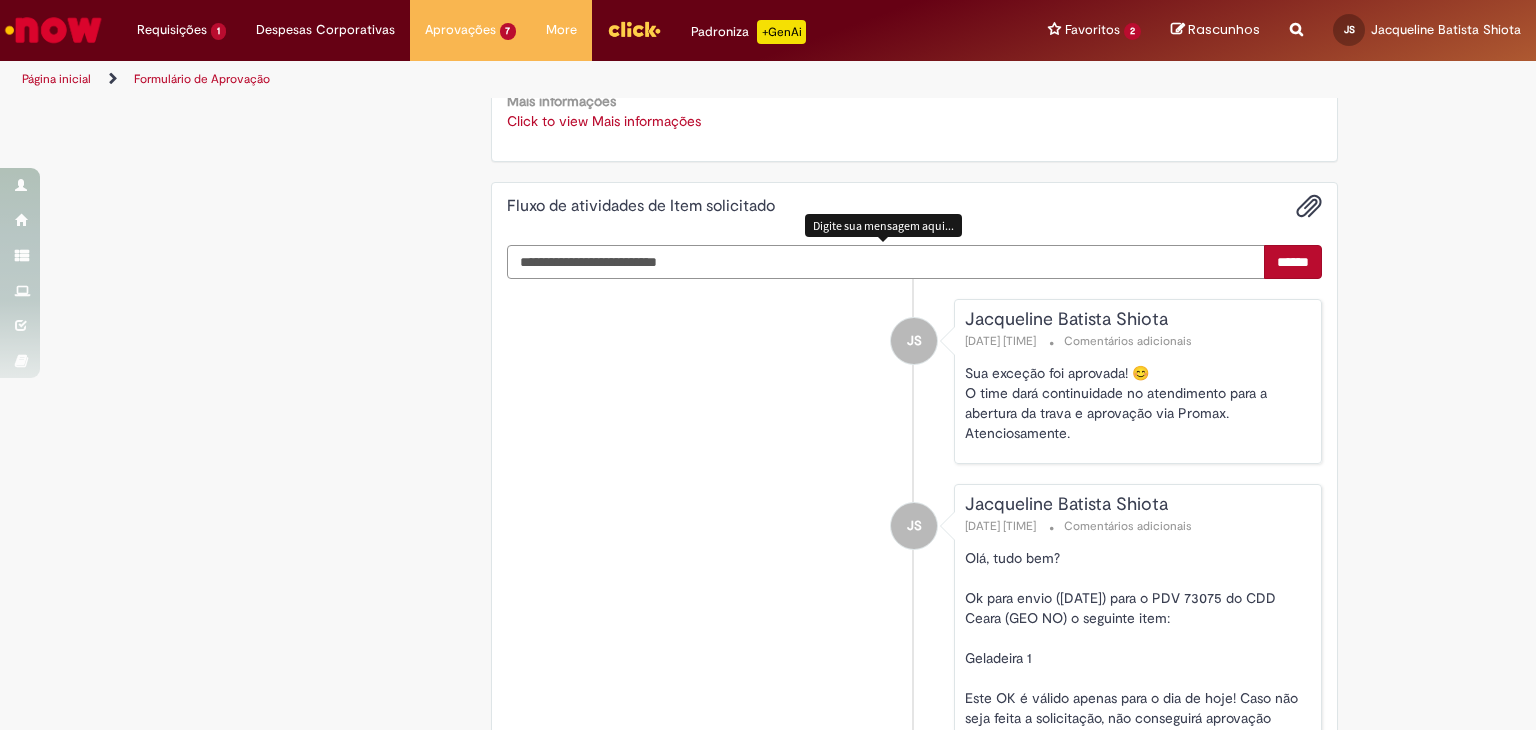 scroll, scrollTop: 0, scrollLeft: 0, axis: both 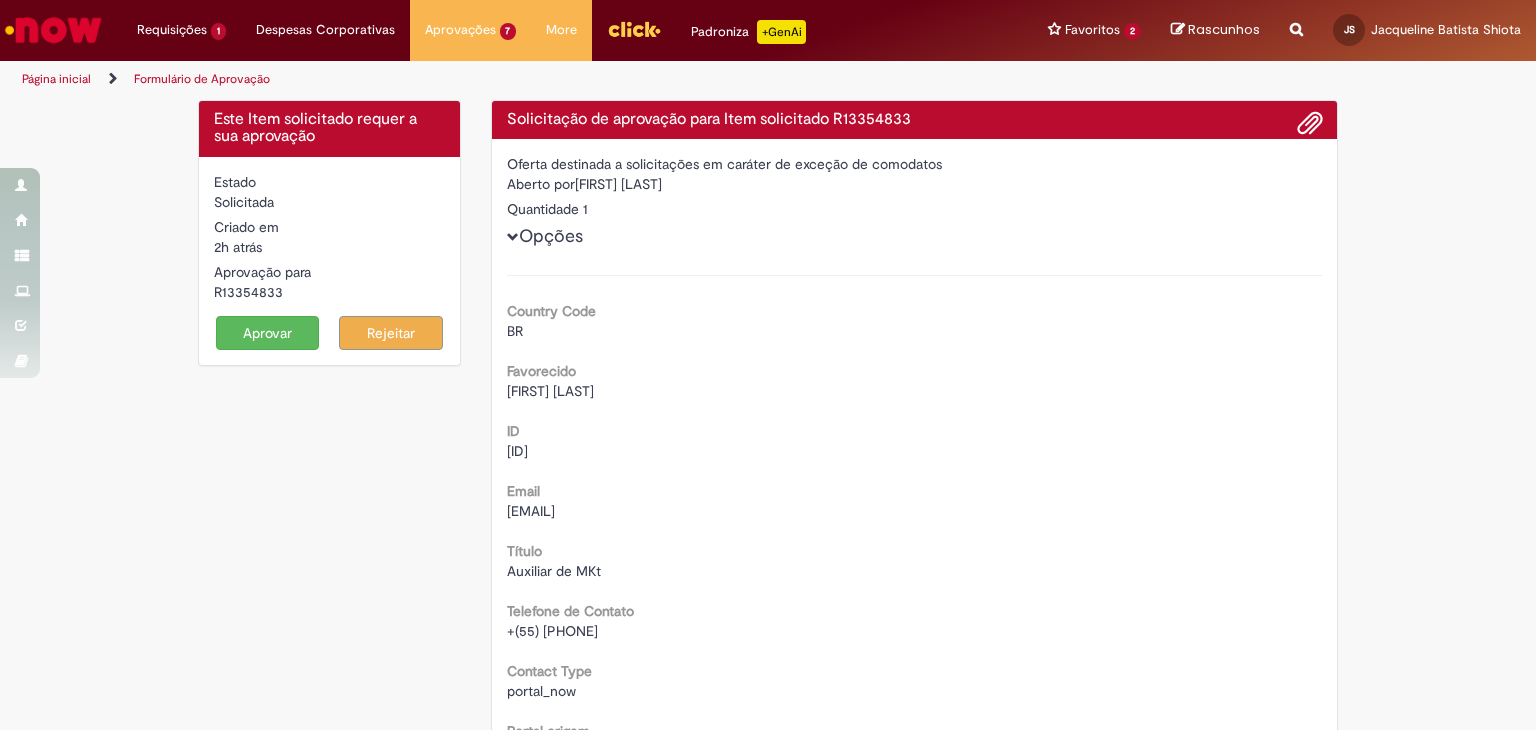 click on "Aprovar" at bounding box center [268, 333] 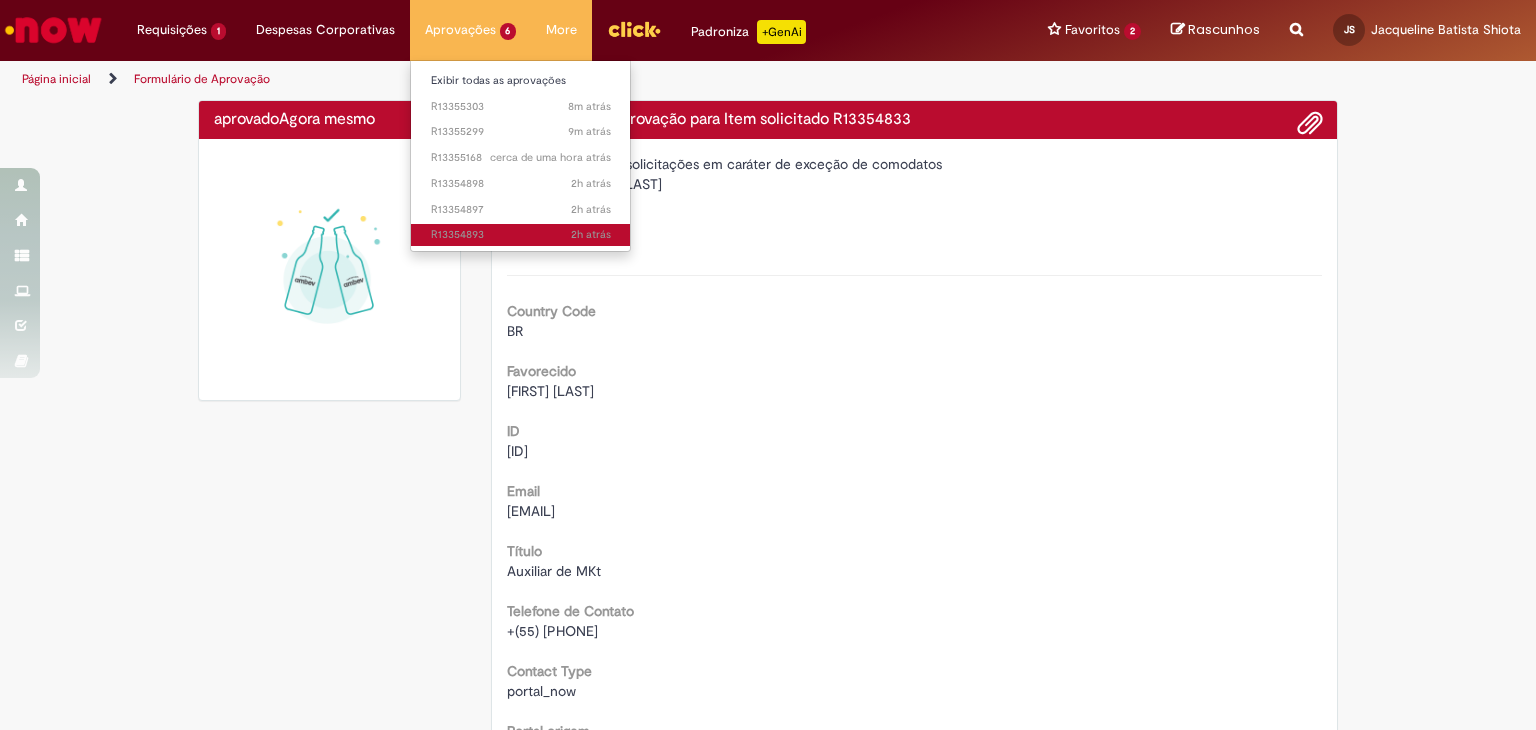 click on "2h atrás 2 horas atrás  R13354893" at bounding box center (521, 235) 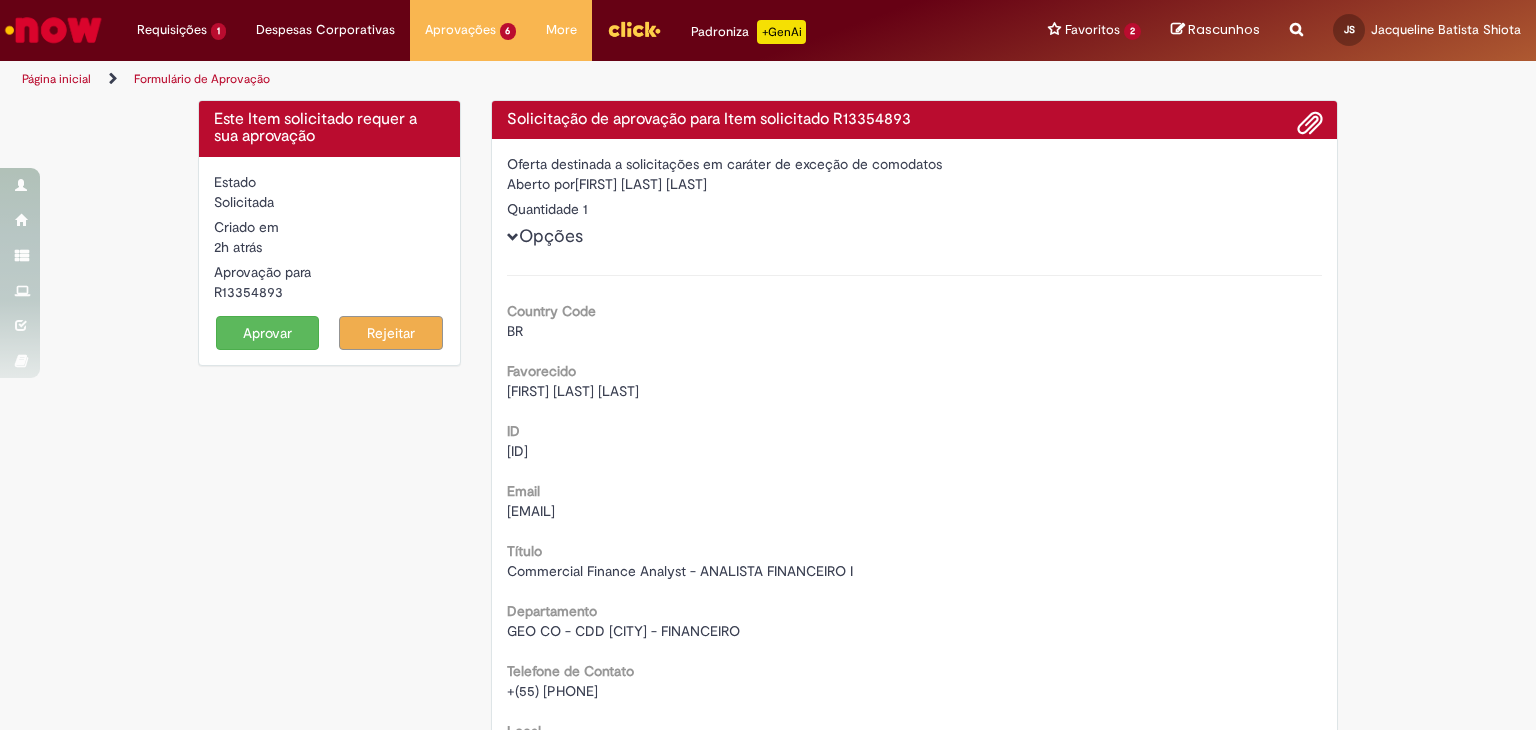 scroll, scrollTop: 600, scrollLeft: 0, axis: vertical 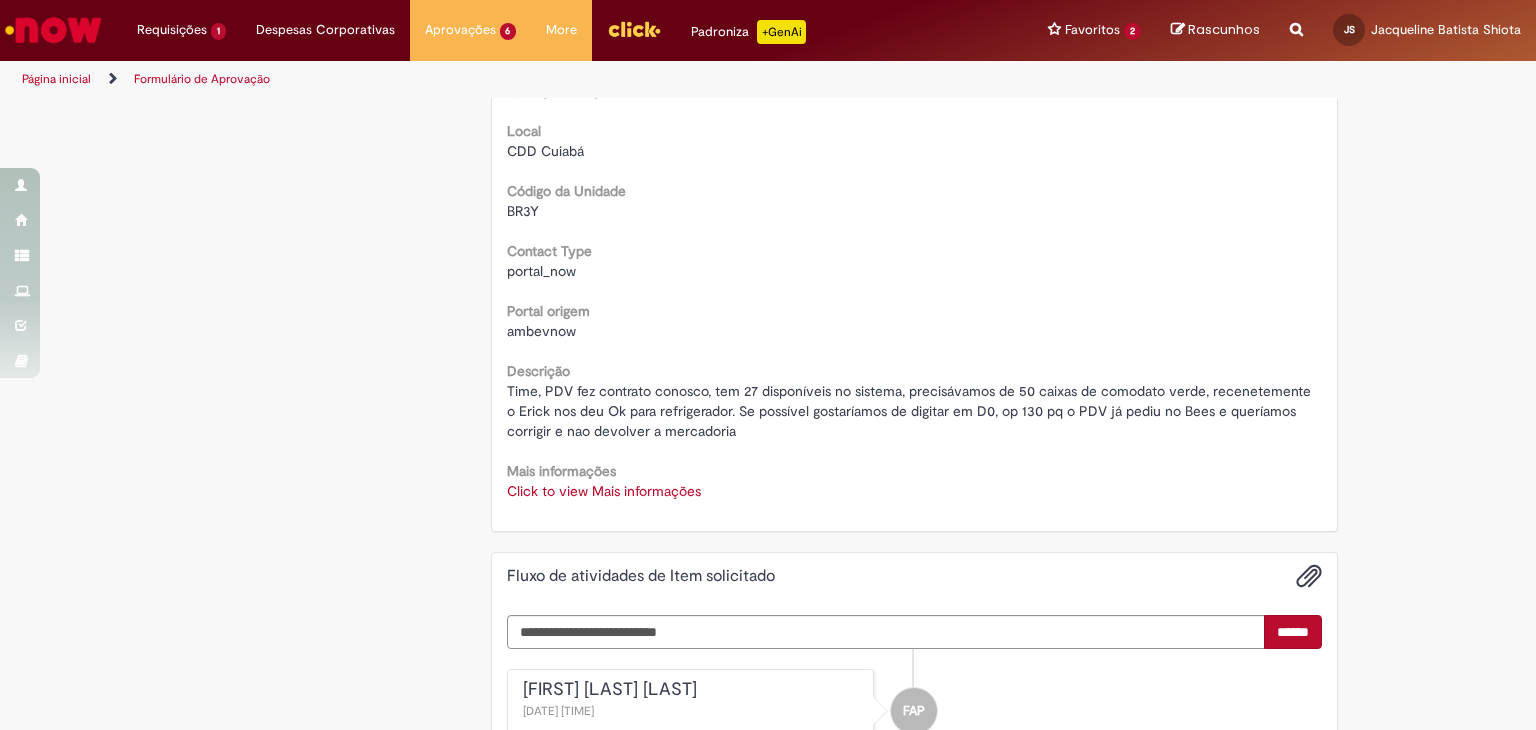 click on "Click to view Mais informações" at bounding box center [604, 491] 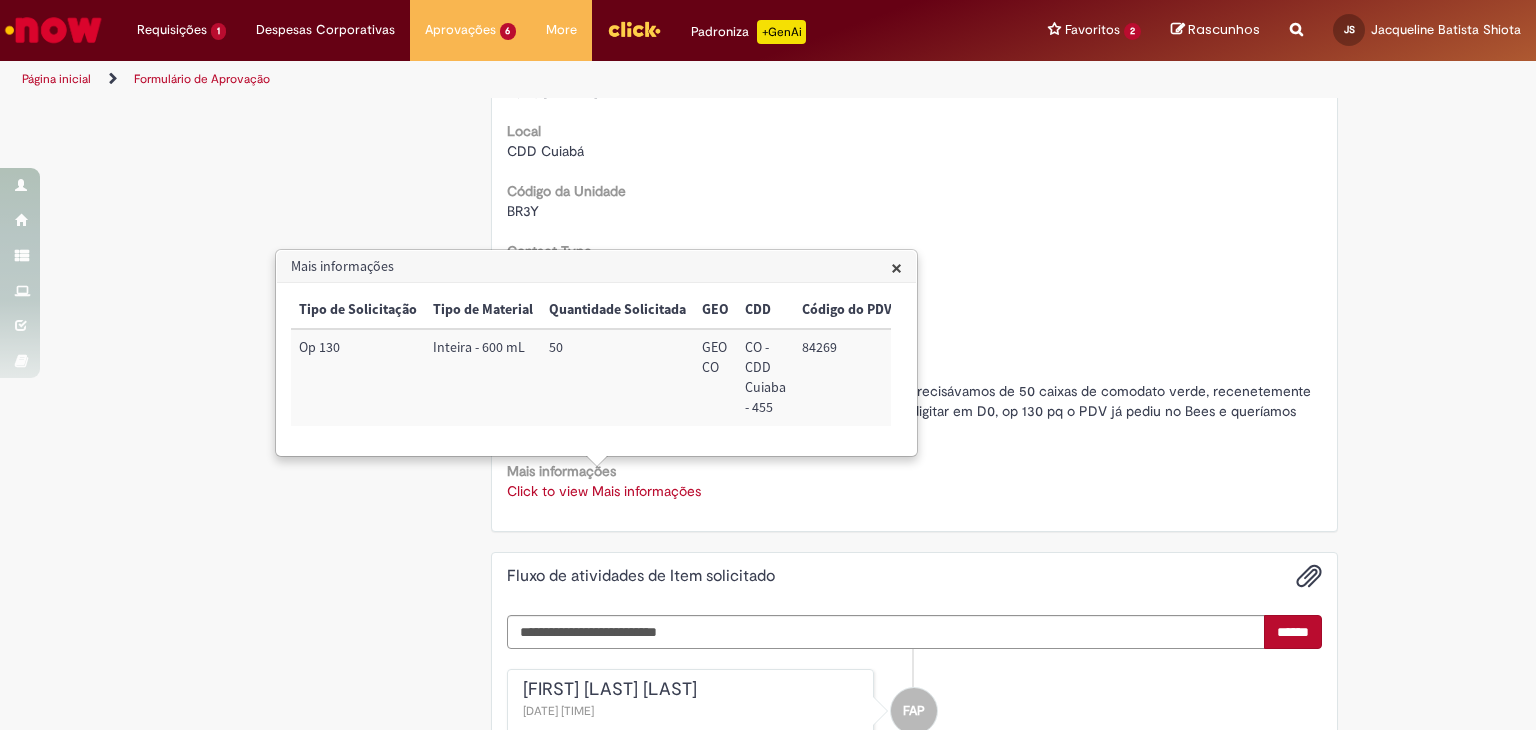 click on "84269" at bounding box center [847, 377] 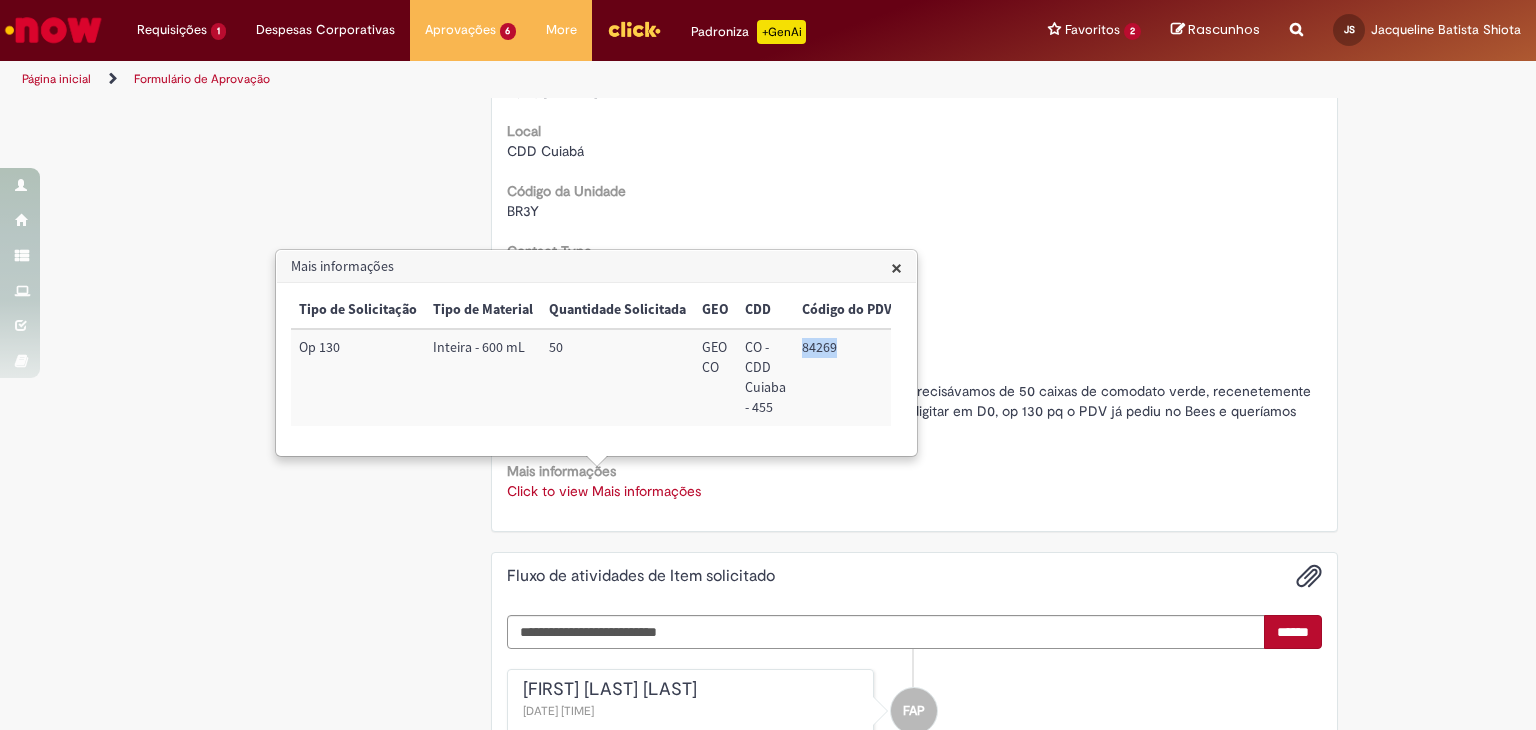 click on "84269" at bounding box center [847, 377] 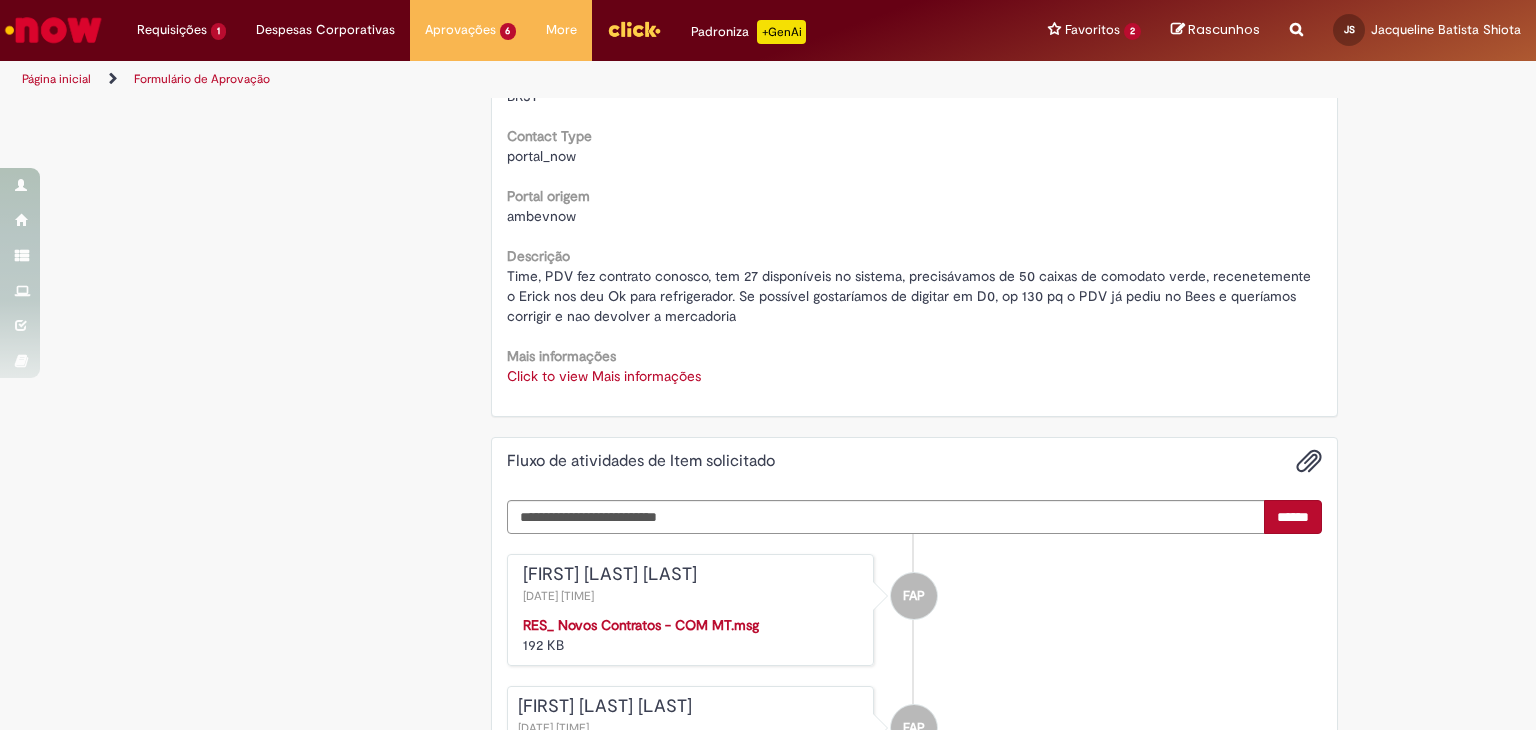 scroll, scrollTop: 800, scrollLeft: 0, axis: vertical 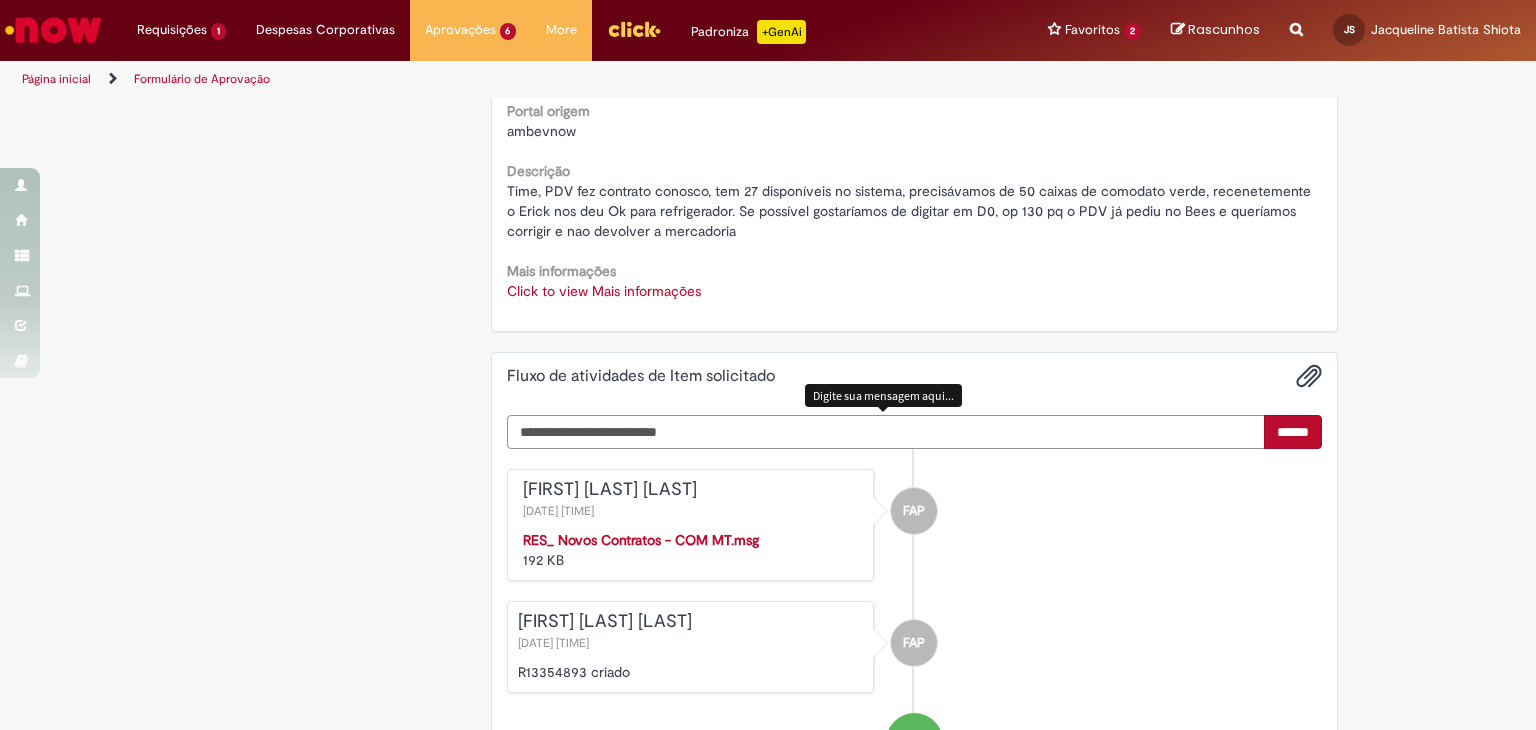 click at bounding box center [886, 432] 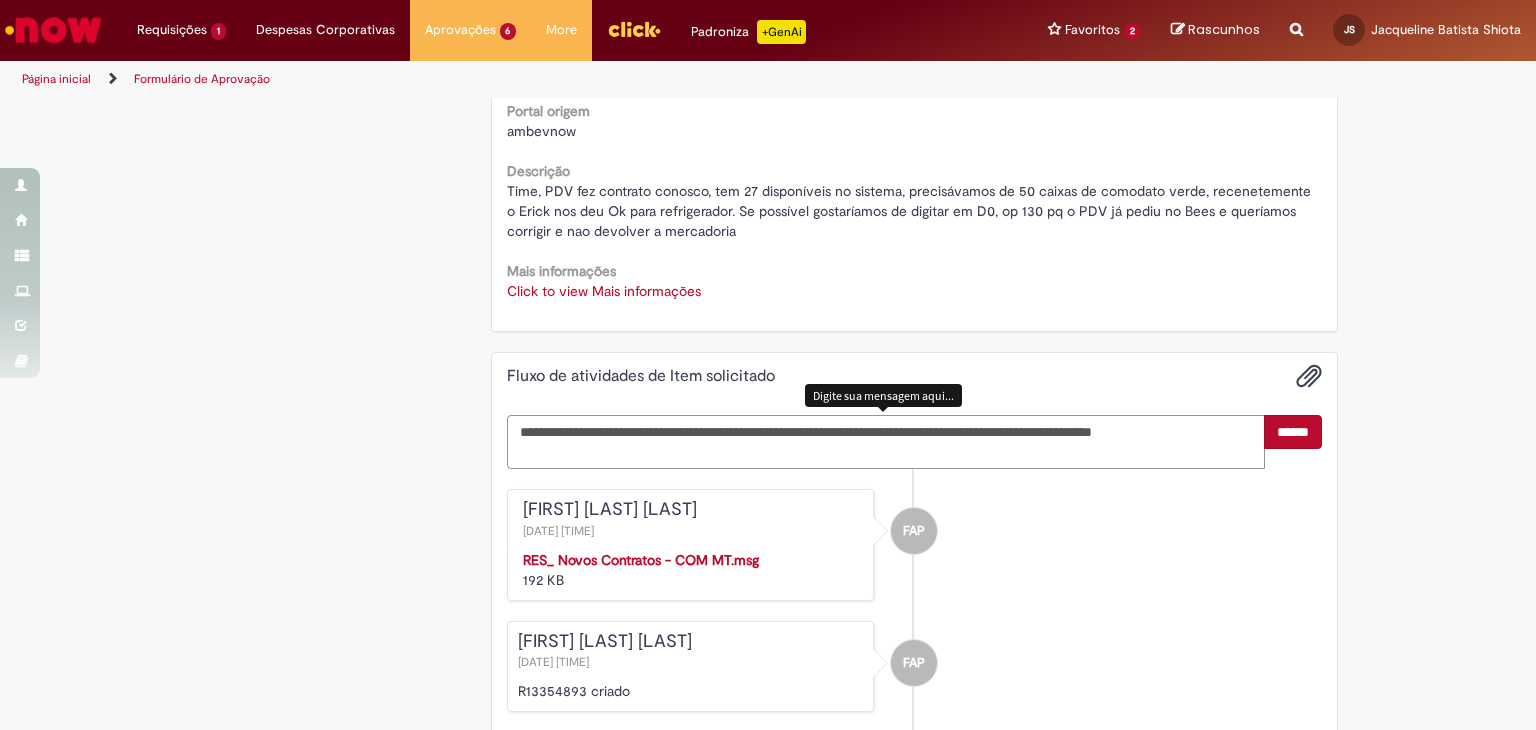 type on "**********" 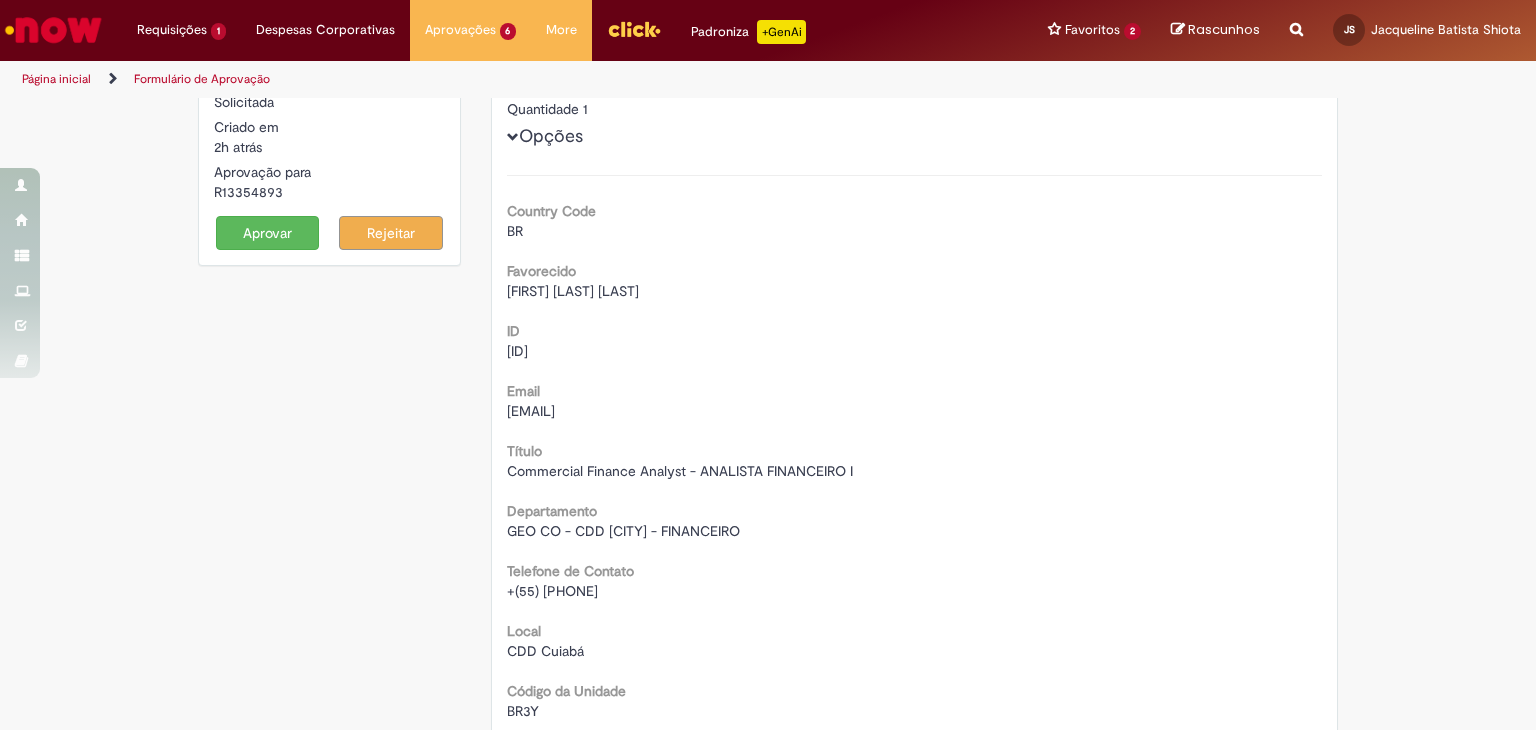scroll, scrollTop: 0, scrollLeft: 0, axis: both 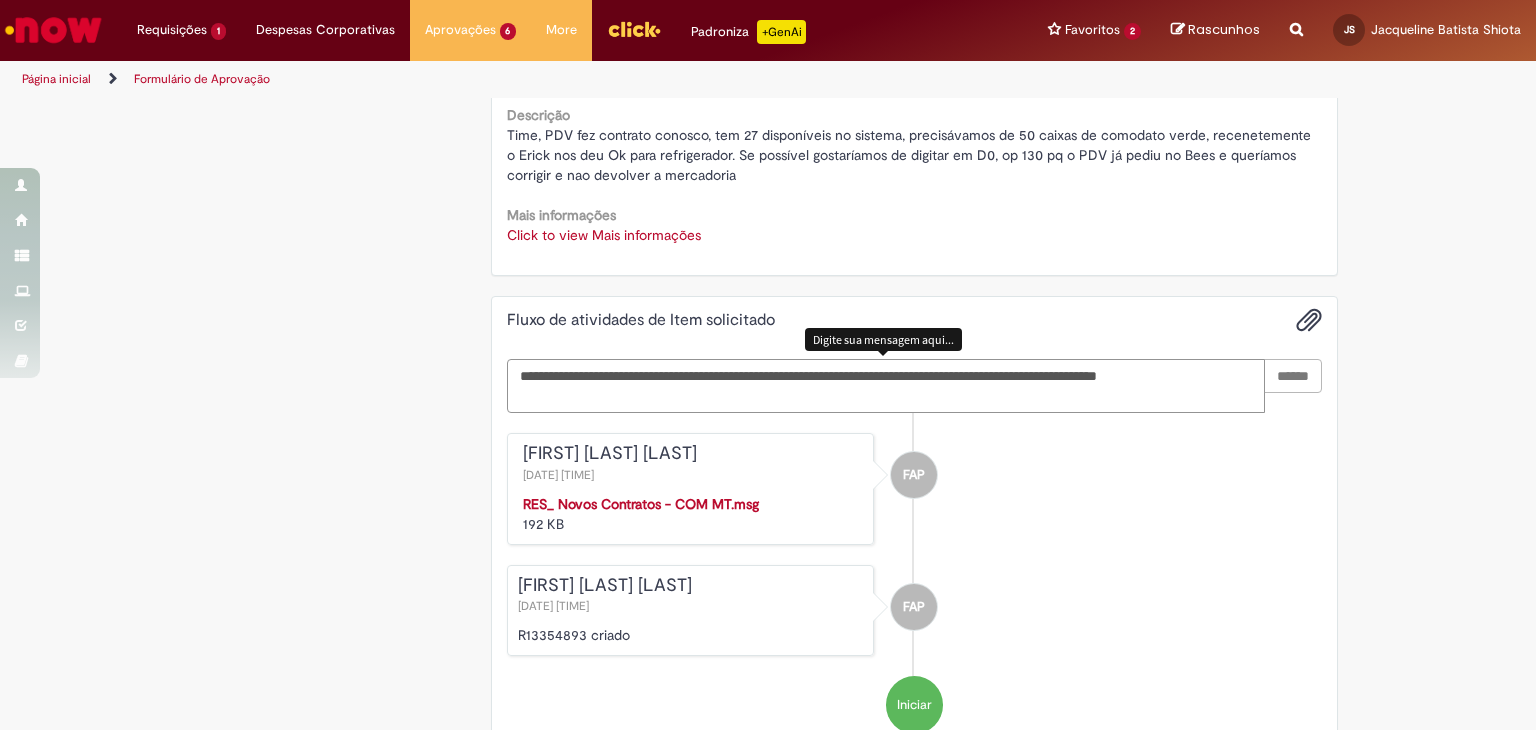 type 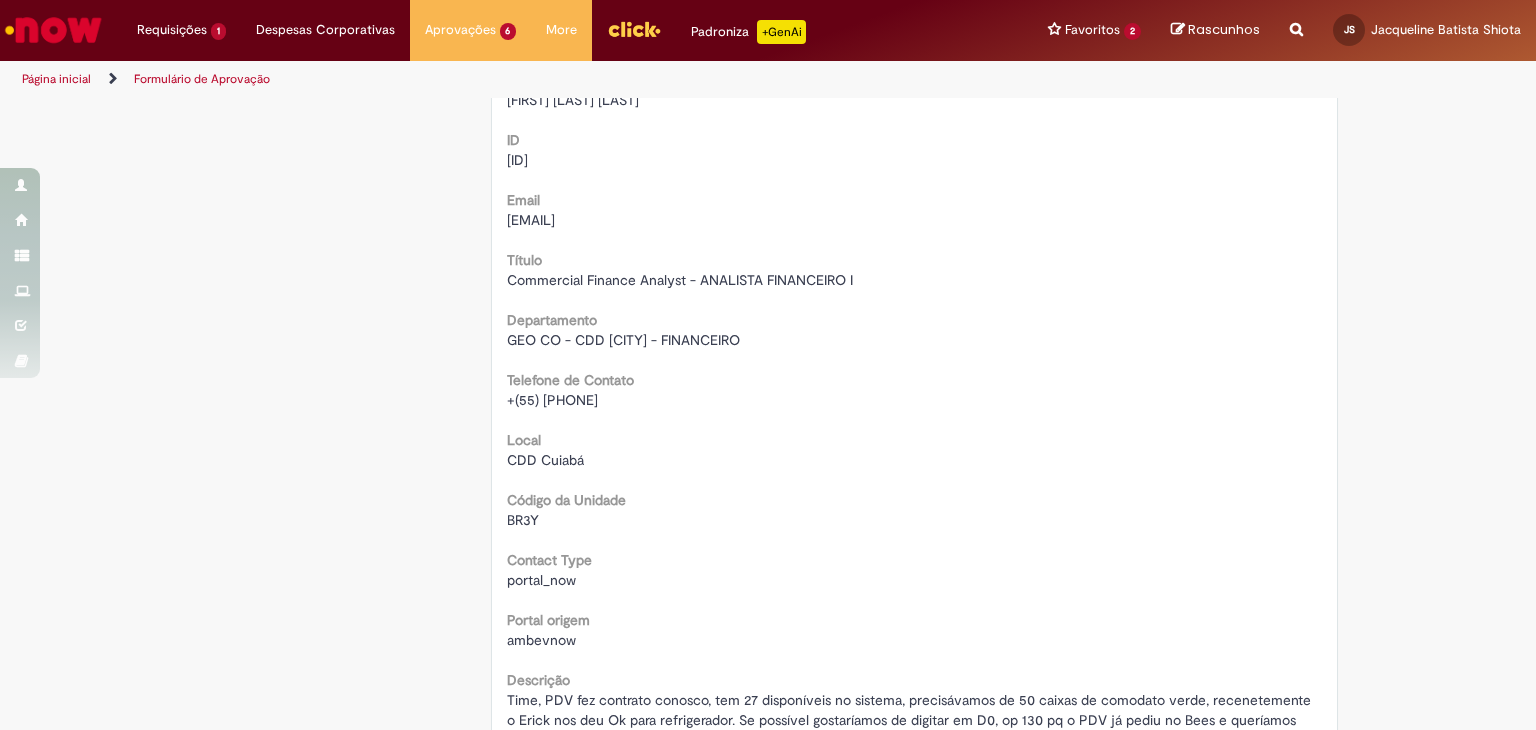 scroll, scrollTop: 0, scrollLeft: 0, axis: both 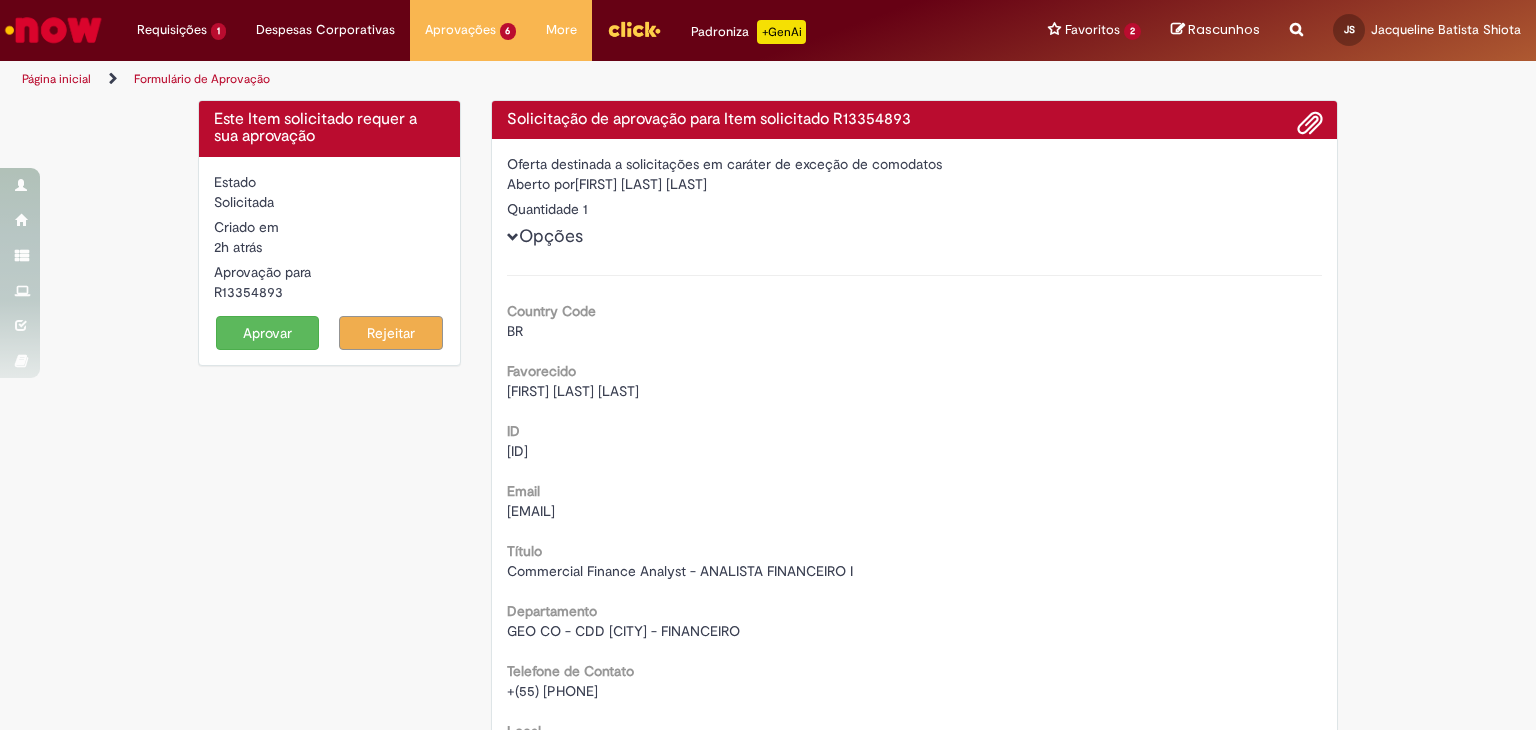 click on "Solicitação de aprovação para Item solicitado R13354893" at bounding box center (915, 120) 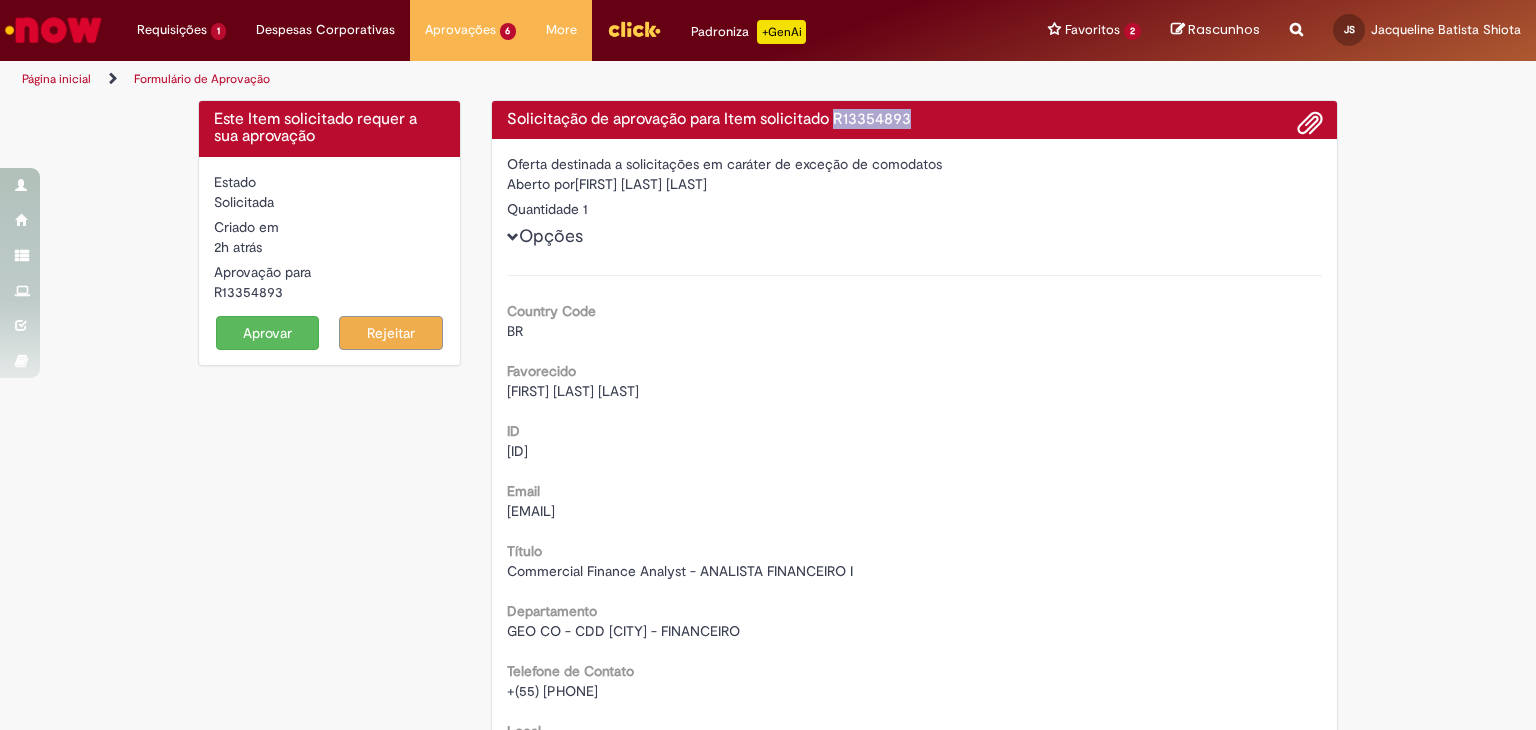 click on "Solicitação de aprovação para Item solicitado R13354893" at bounding box center [915, 120] 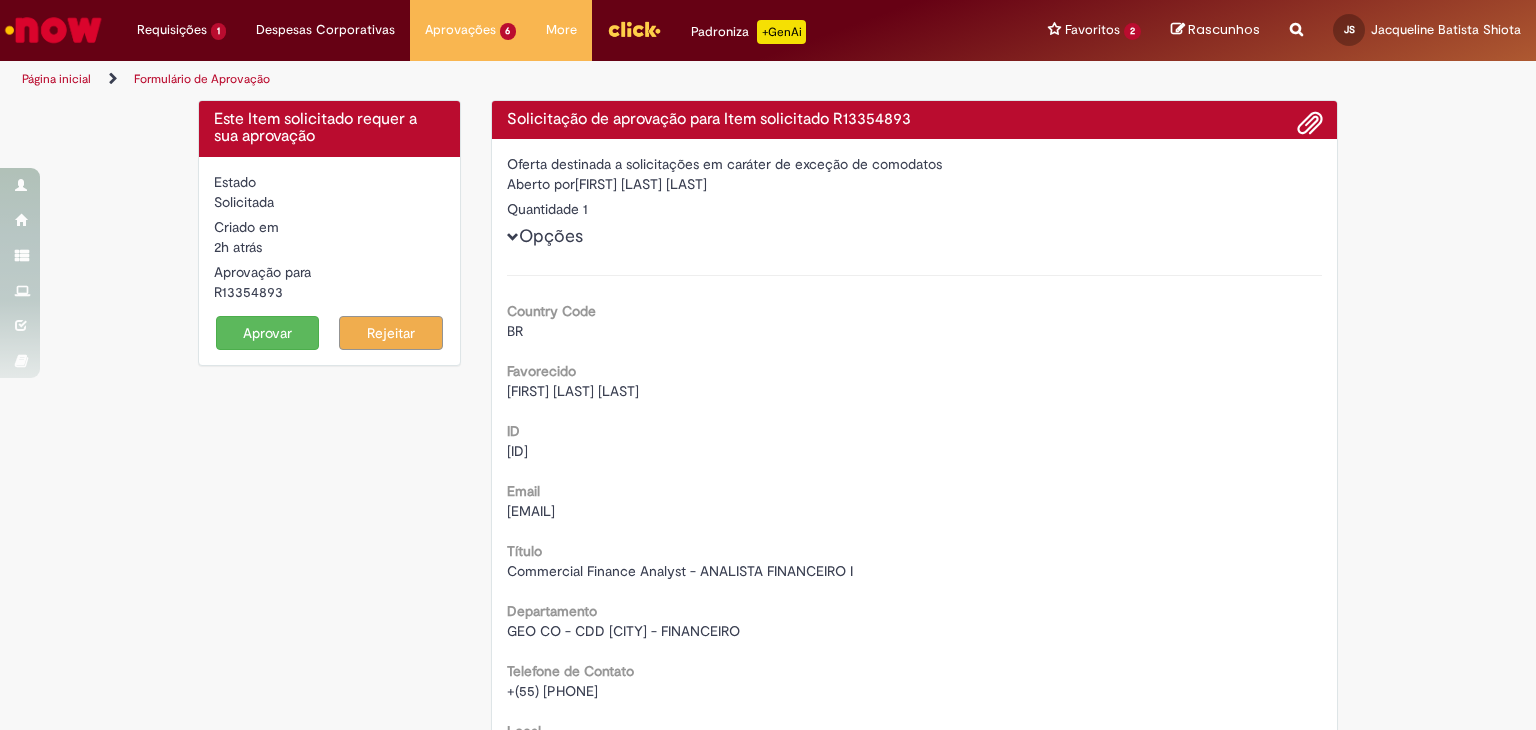 drag, startPoint x: 180, startPoint y: 481, endPoint x: 236, endPoint y: 419, distance: 83.546394 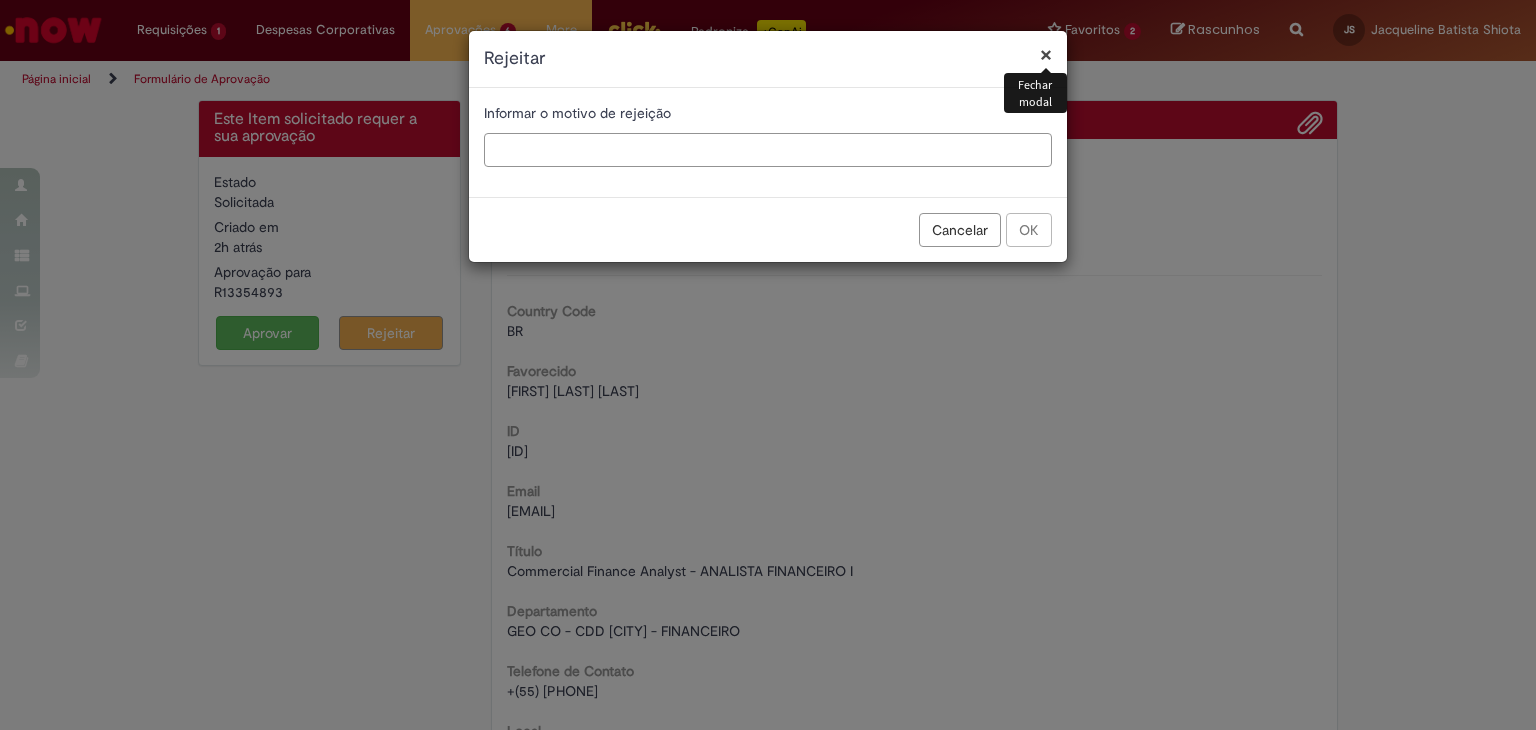 click at bounding box center (768, 150) 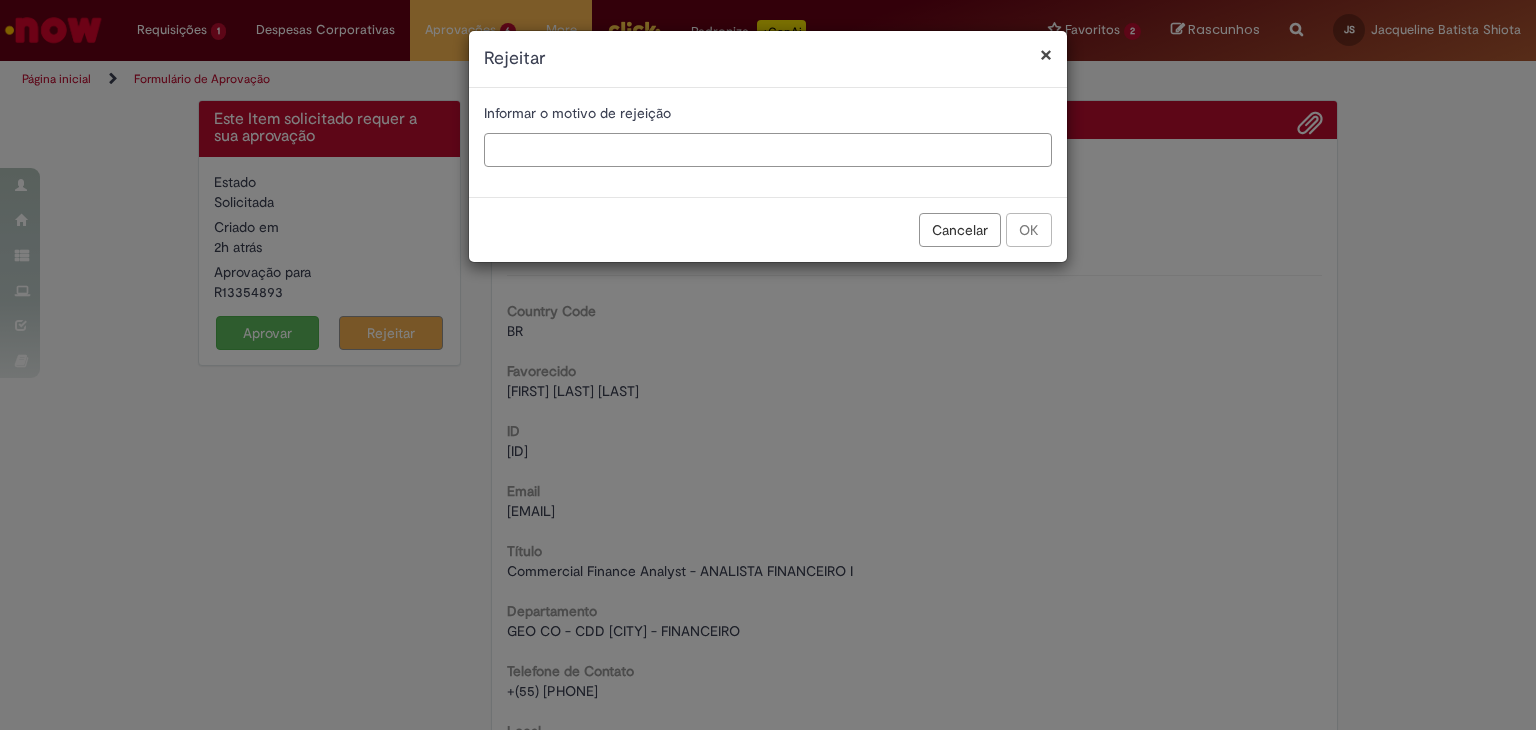 paste on "**********" 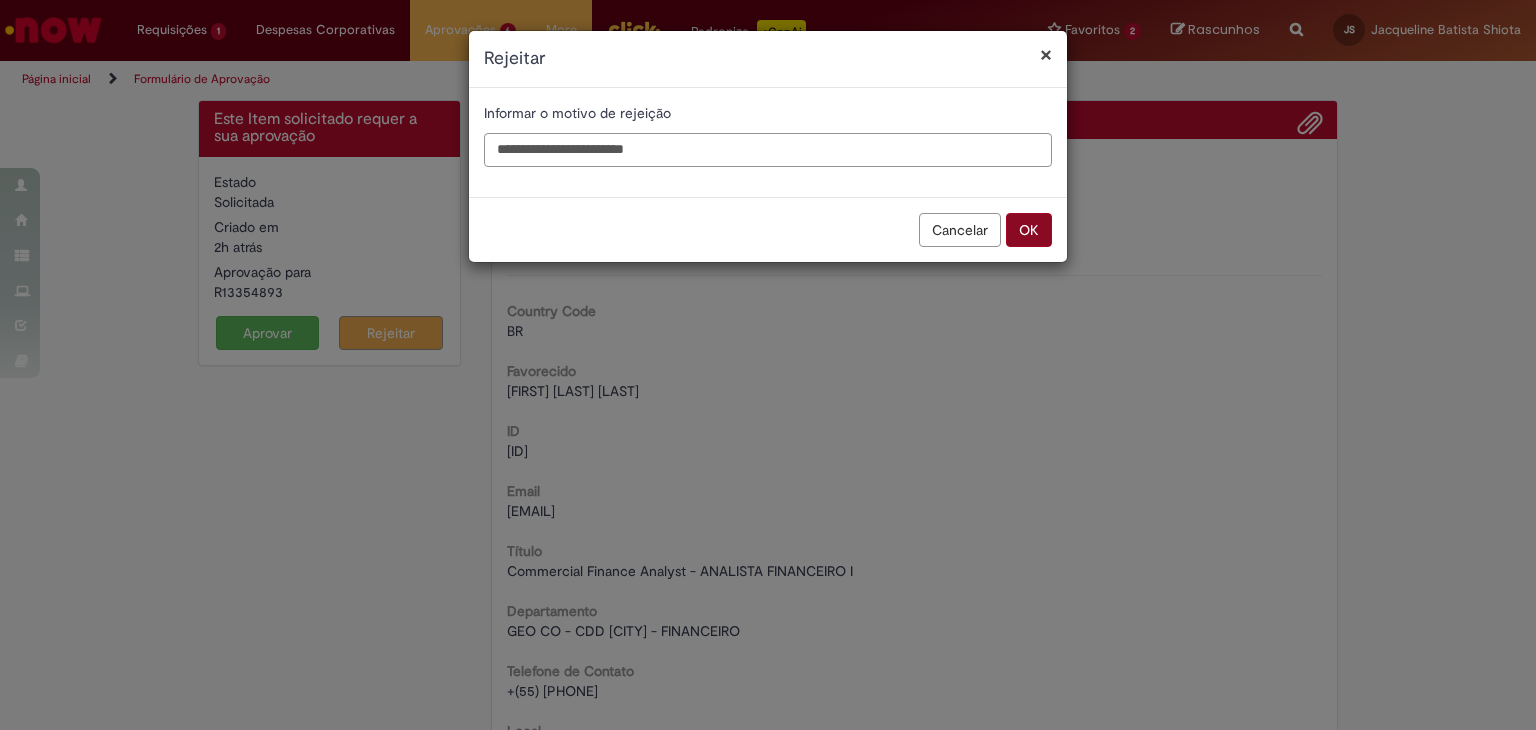 type on "**********" 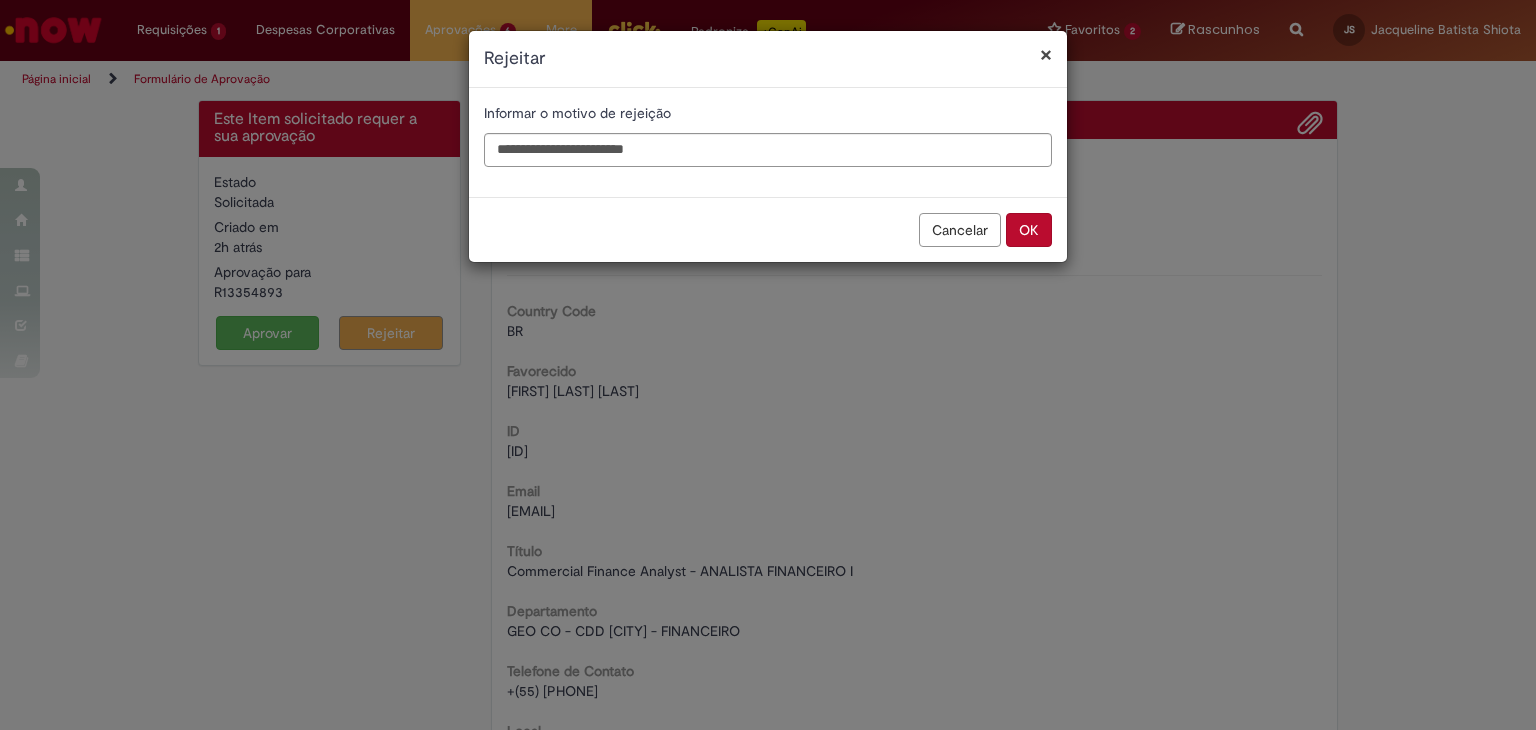 click on "OK" at bounding box center [1029, 230] 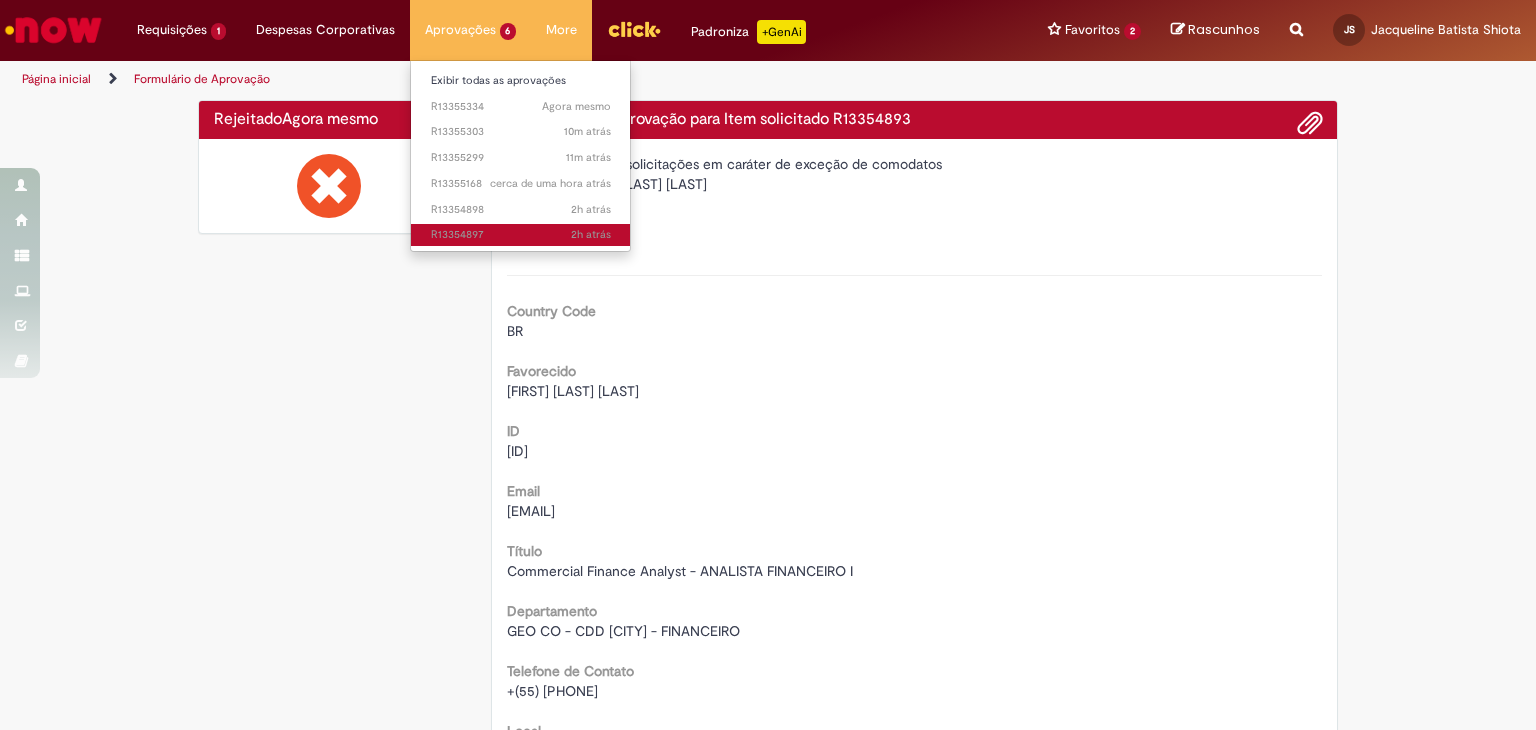 click on "2h atrás 2 horas atrás  R13354897" at bounding box center (521, 235) 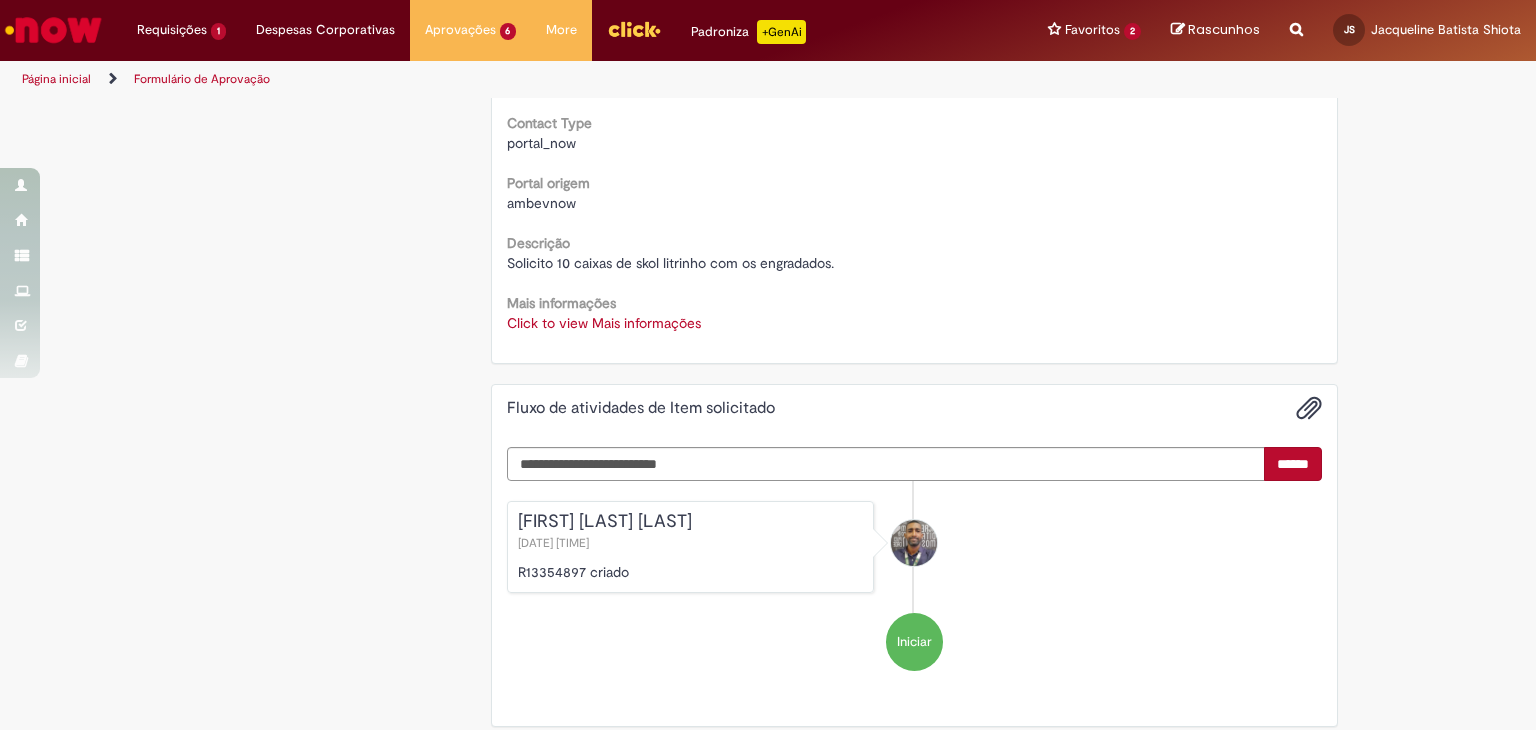 scroll, scrollTop: 743, scrollLeft: 0, axis: vertical 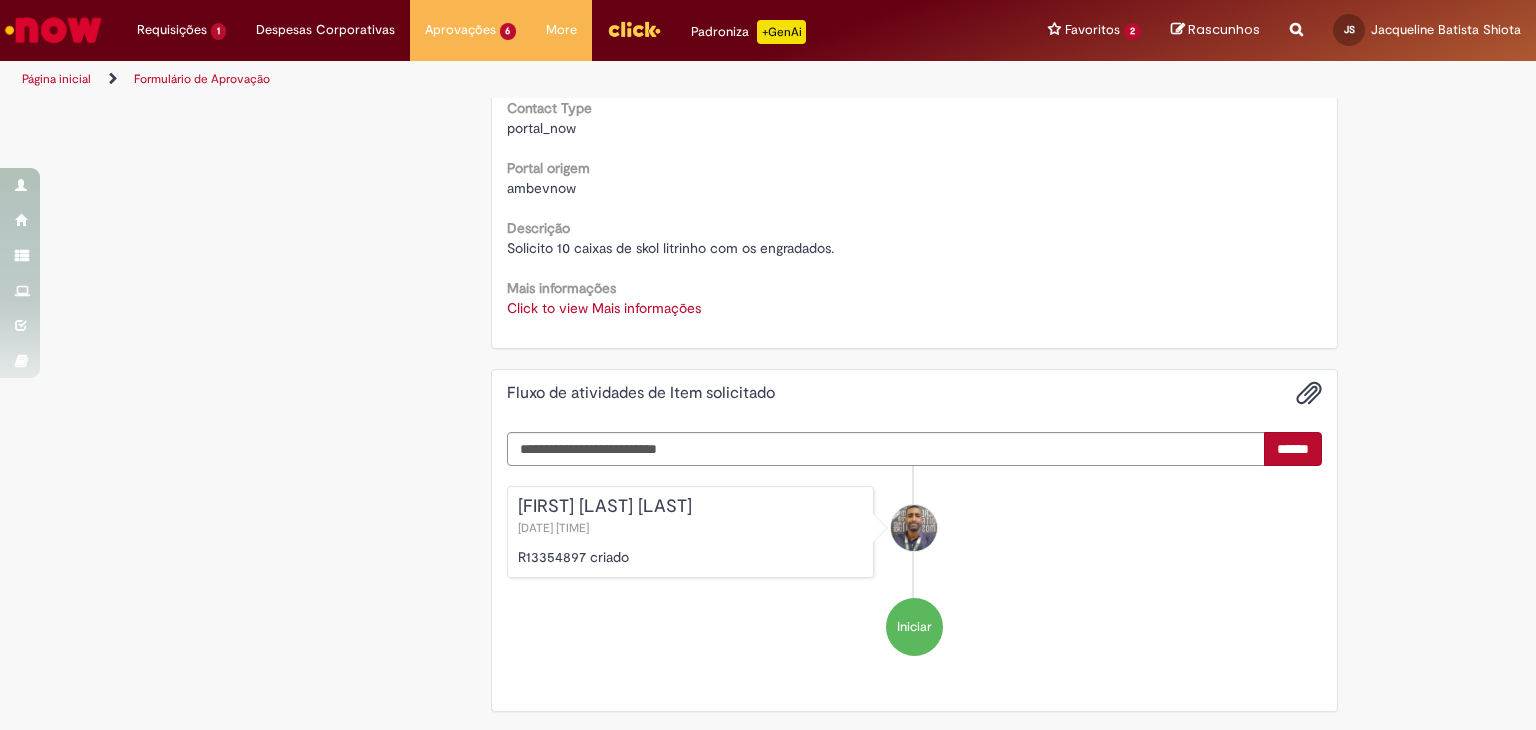 click on "Click to view Mais informações" at bounding box center [604, 308] 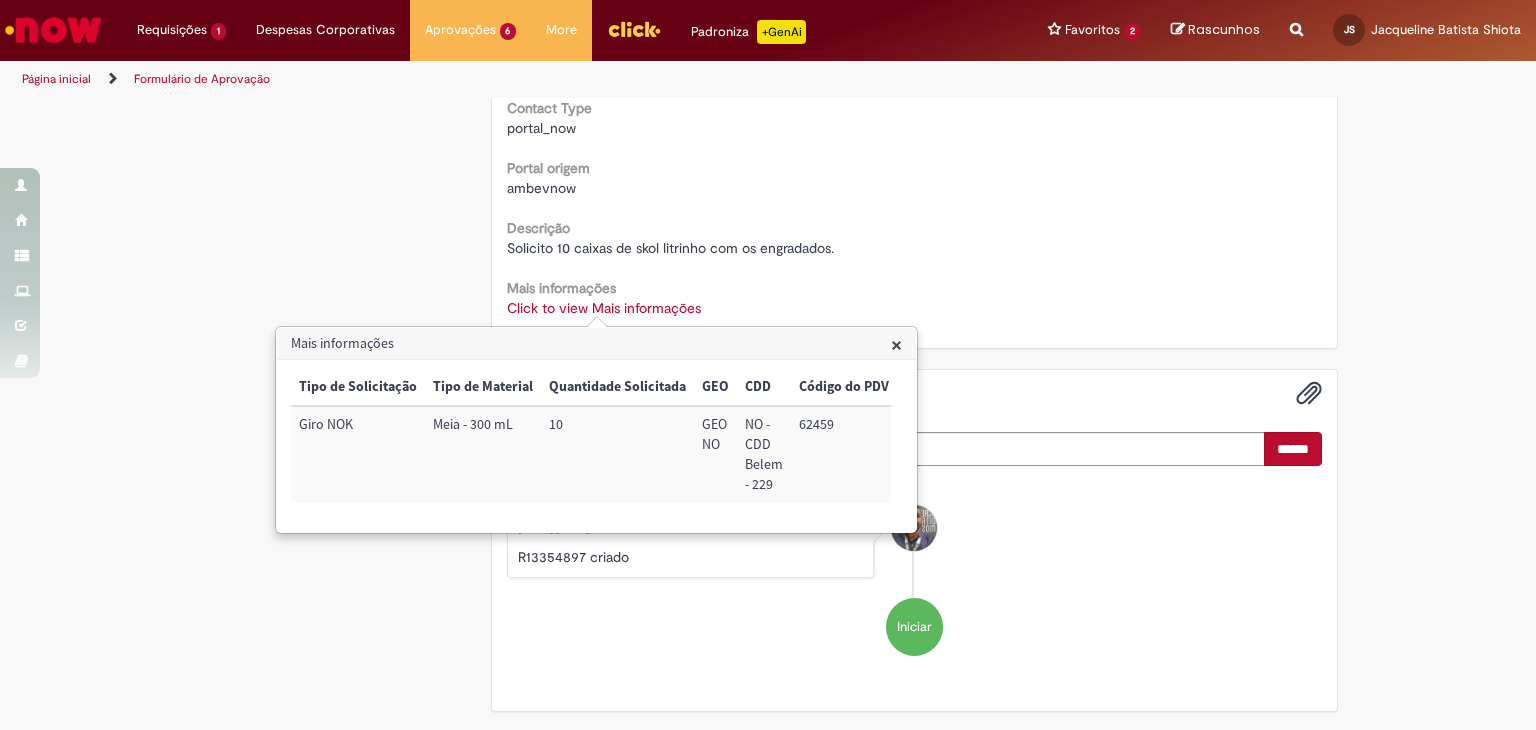 click on "62459" at bounding box center (844, 454) 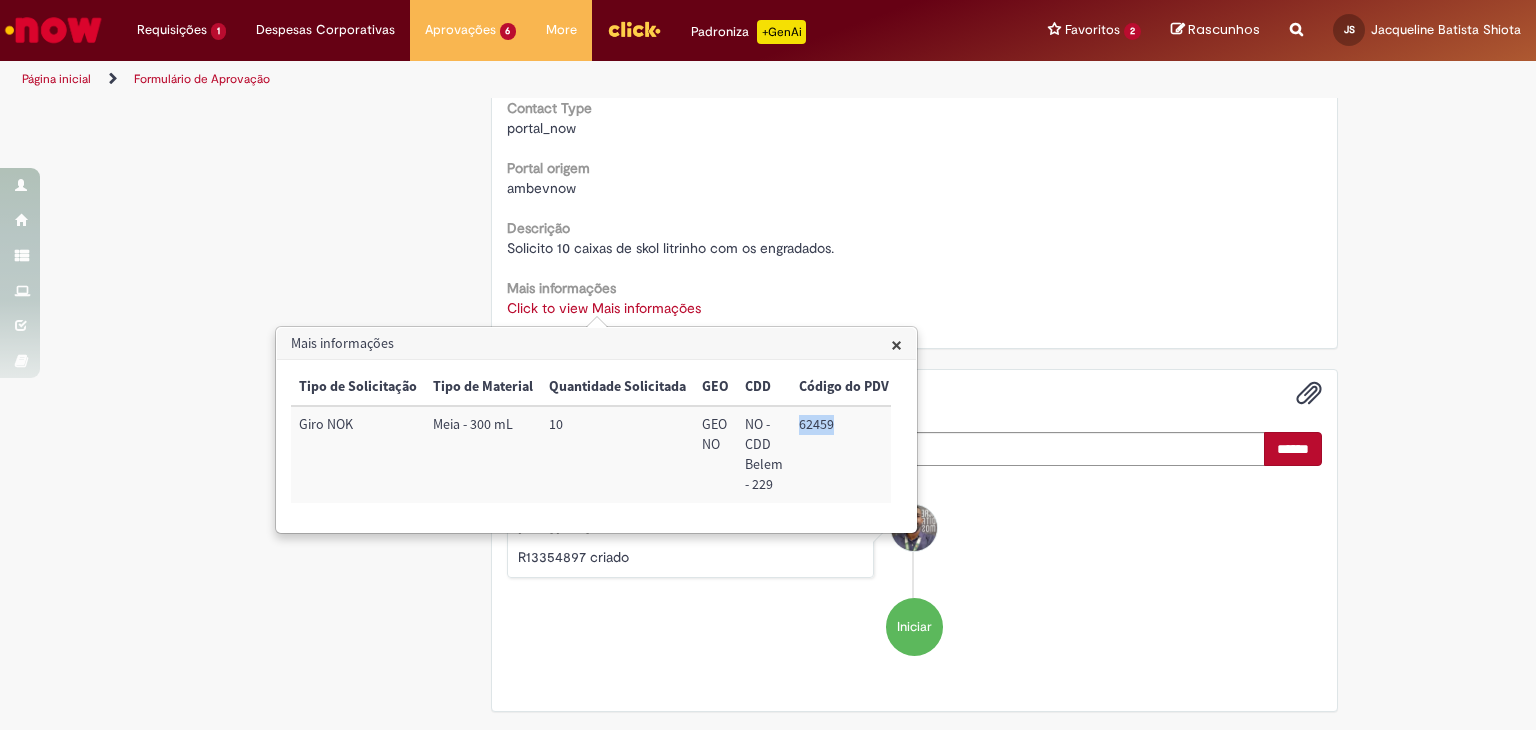 click on "62459" at bounding box center (844, 454) 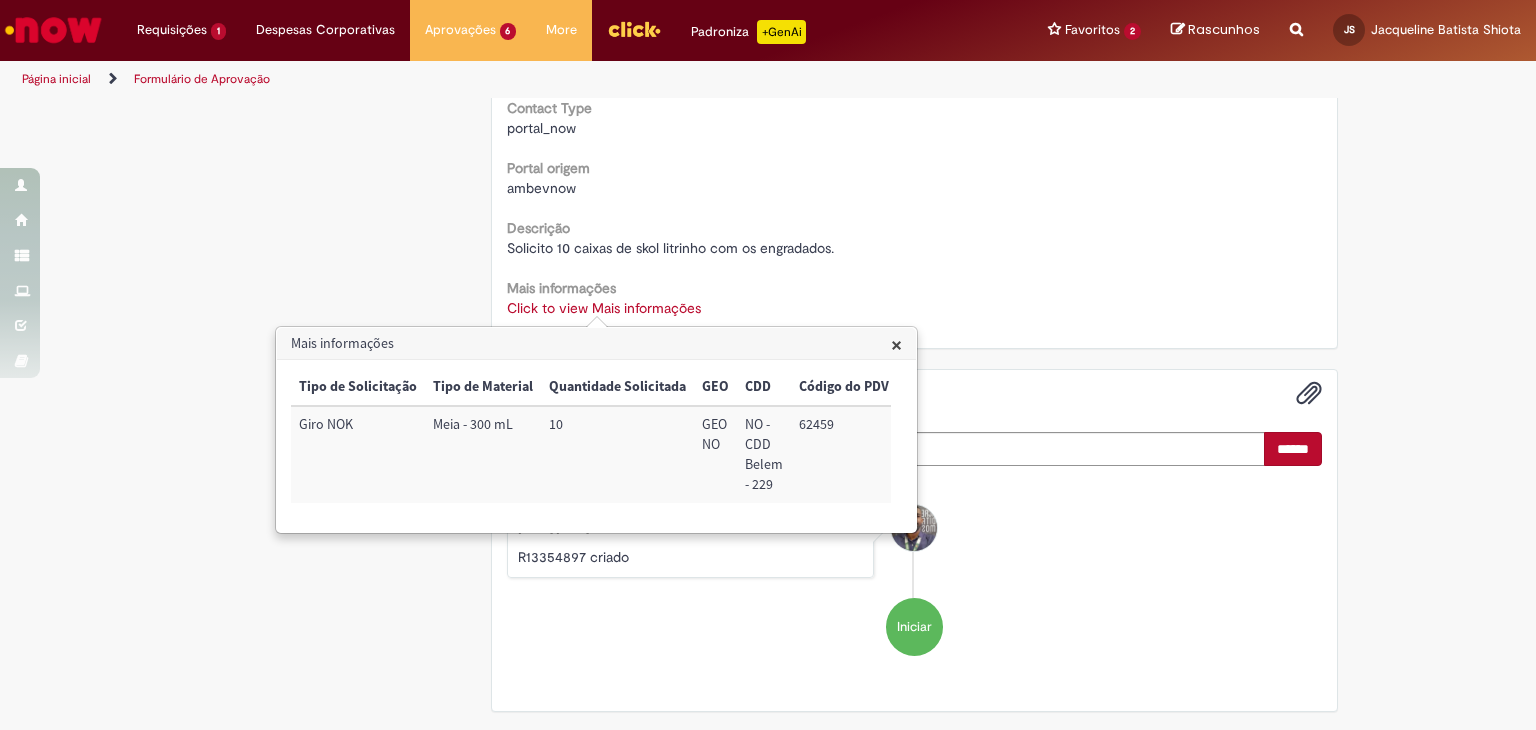 click on "62459" at bounding box center (844, 454) 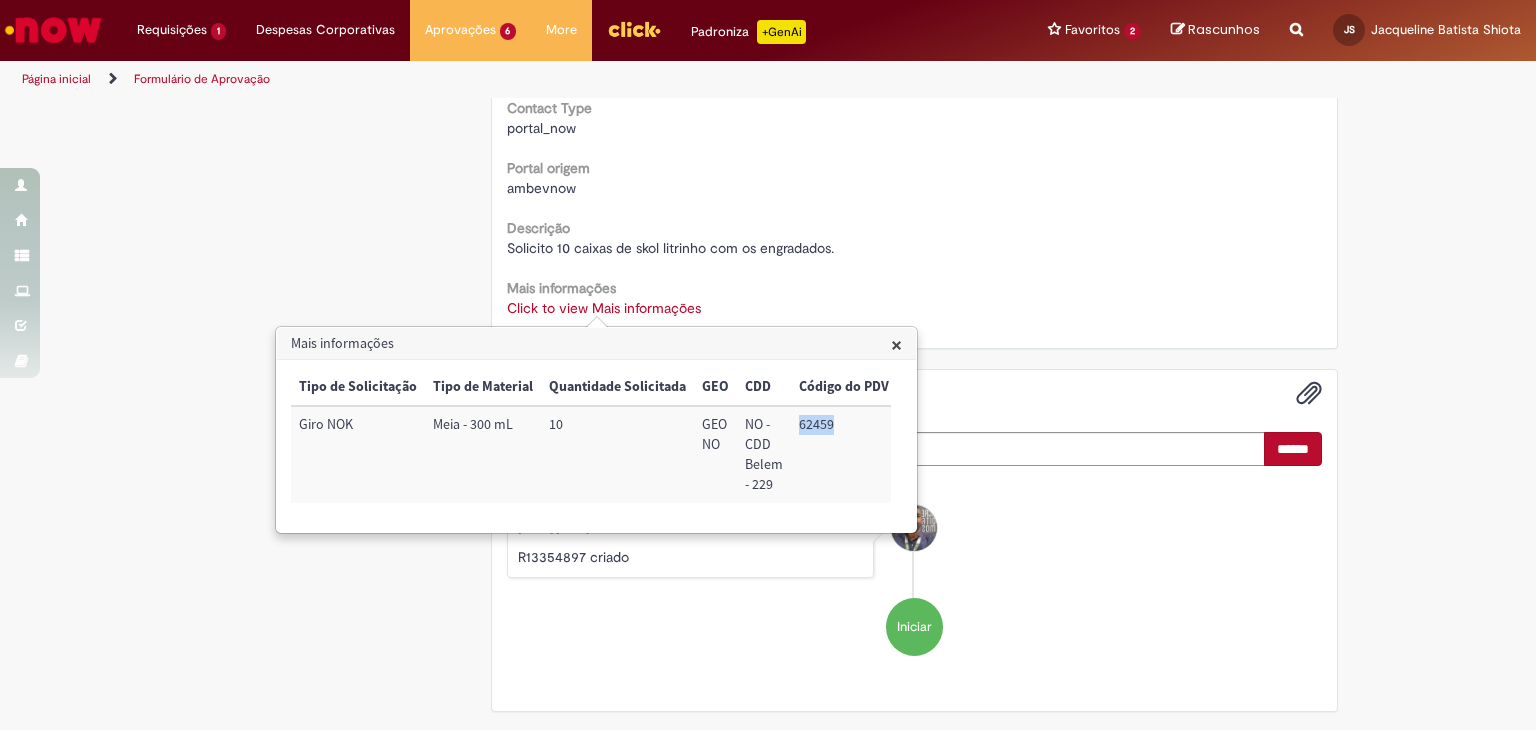 click on "62459" at bounding box center [844, 454] 